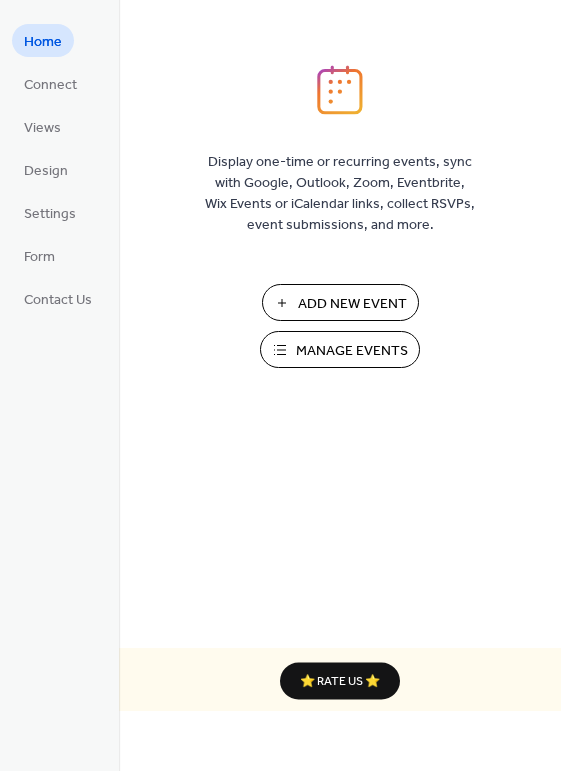 scroll, scrollTop: 0, scrollLeft: 0, axis: both 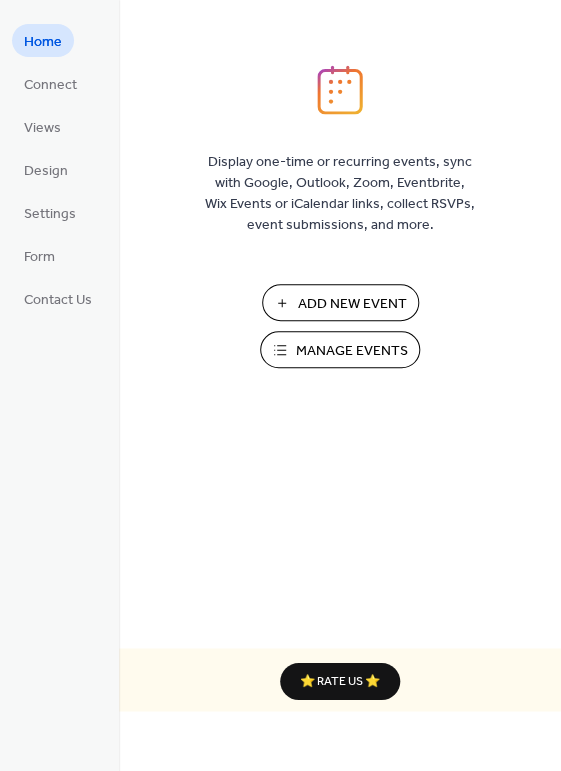 click on "Manage Events" at bounding box center (352, 351) 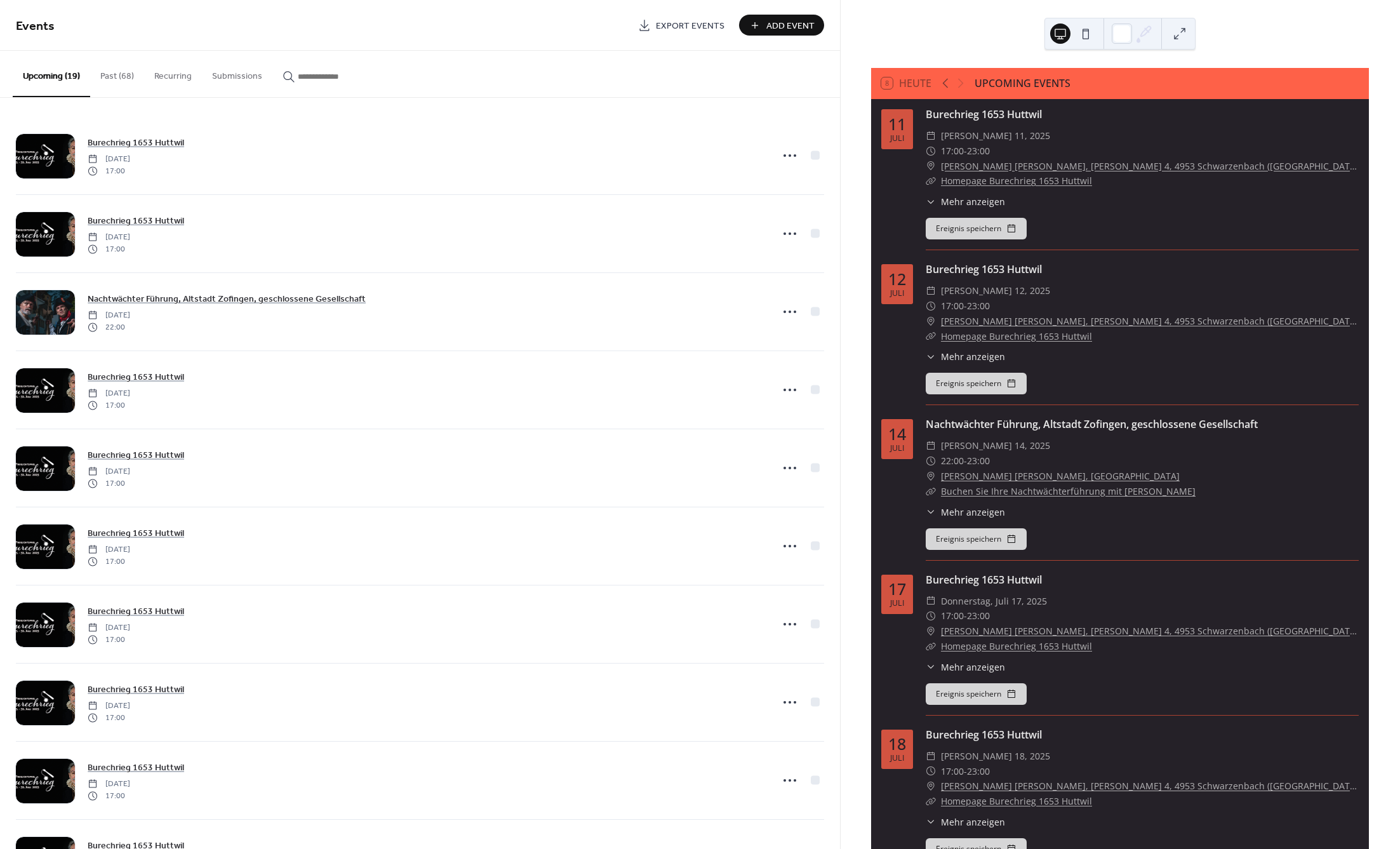 scroll, scrollTop: 0, scrollLeft: 0, axis: both 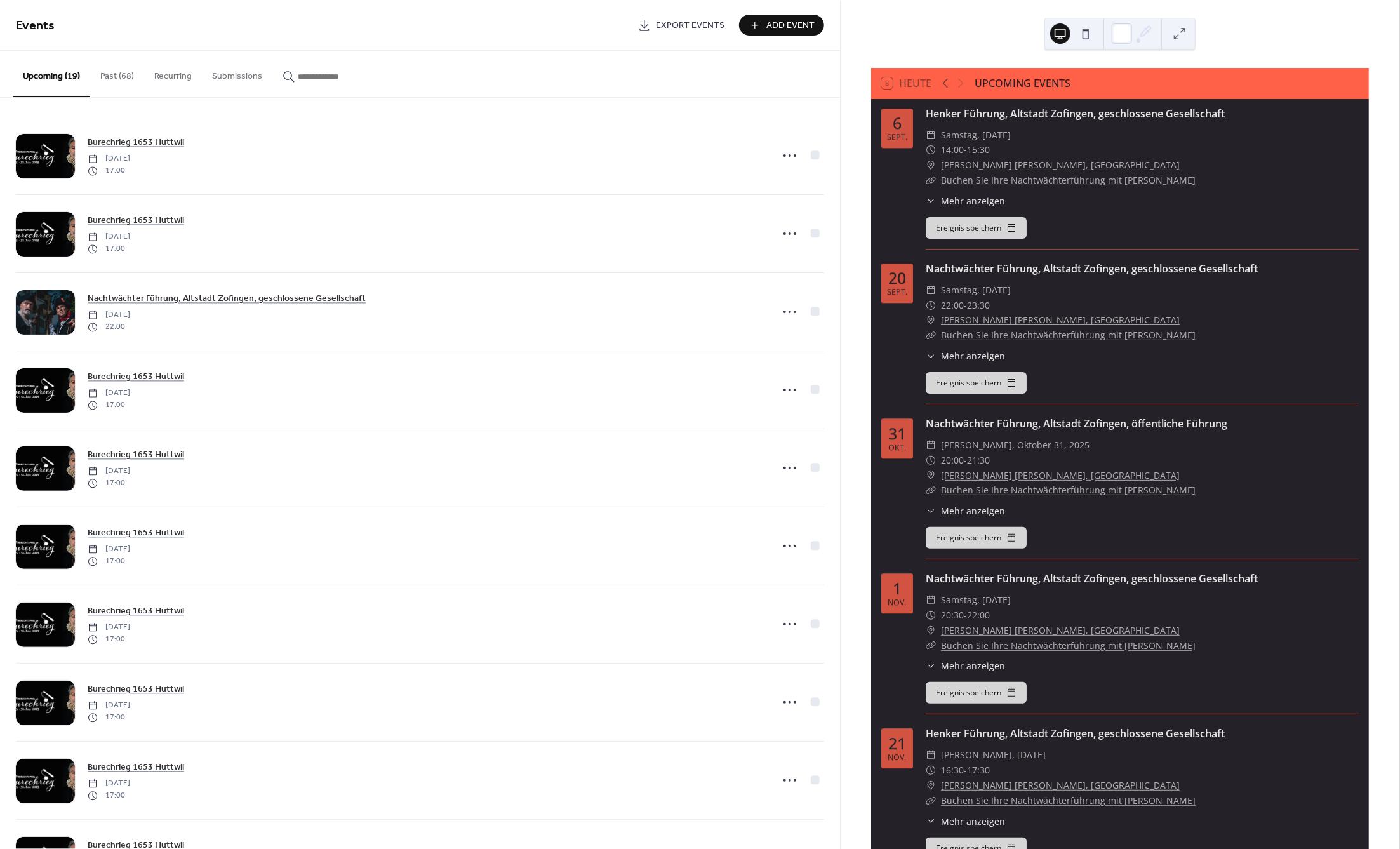 click on "​ Niklaus Thut Platz, Zofingen" at bounding box center [1142, 631] 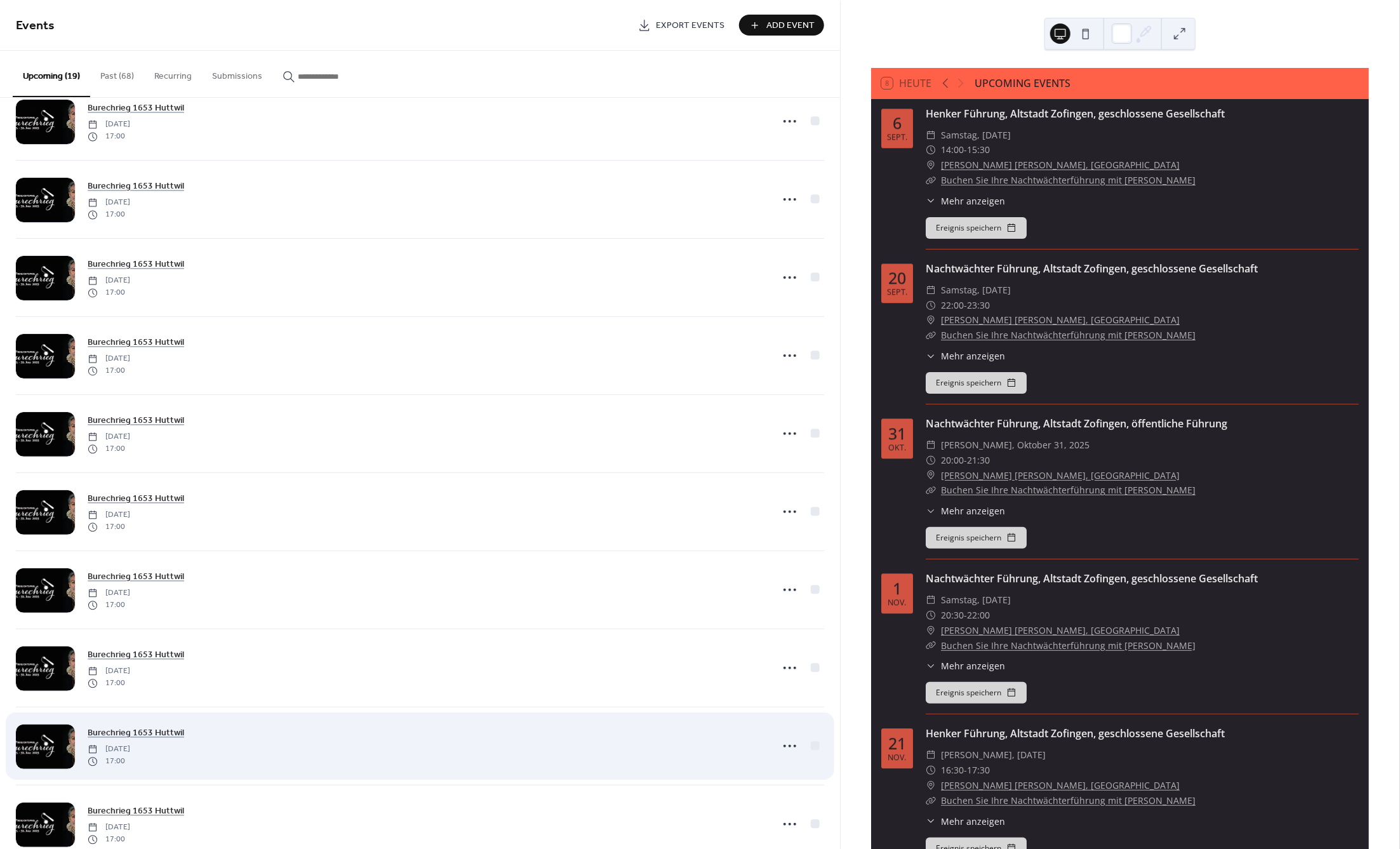 scroll, scrollTop: 773, scrollLeft: 0, axis: vertical 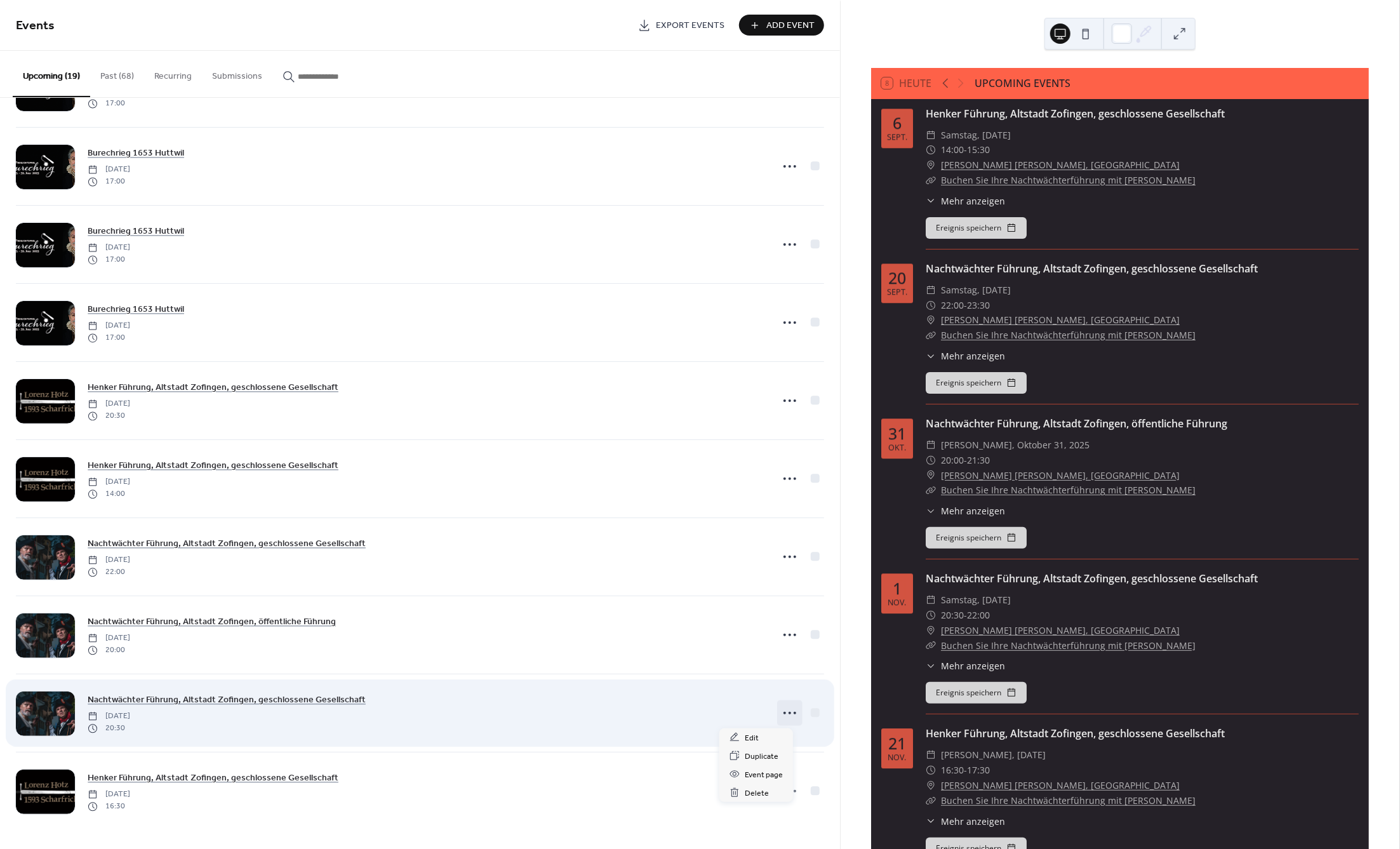 click 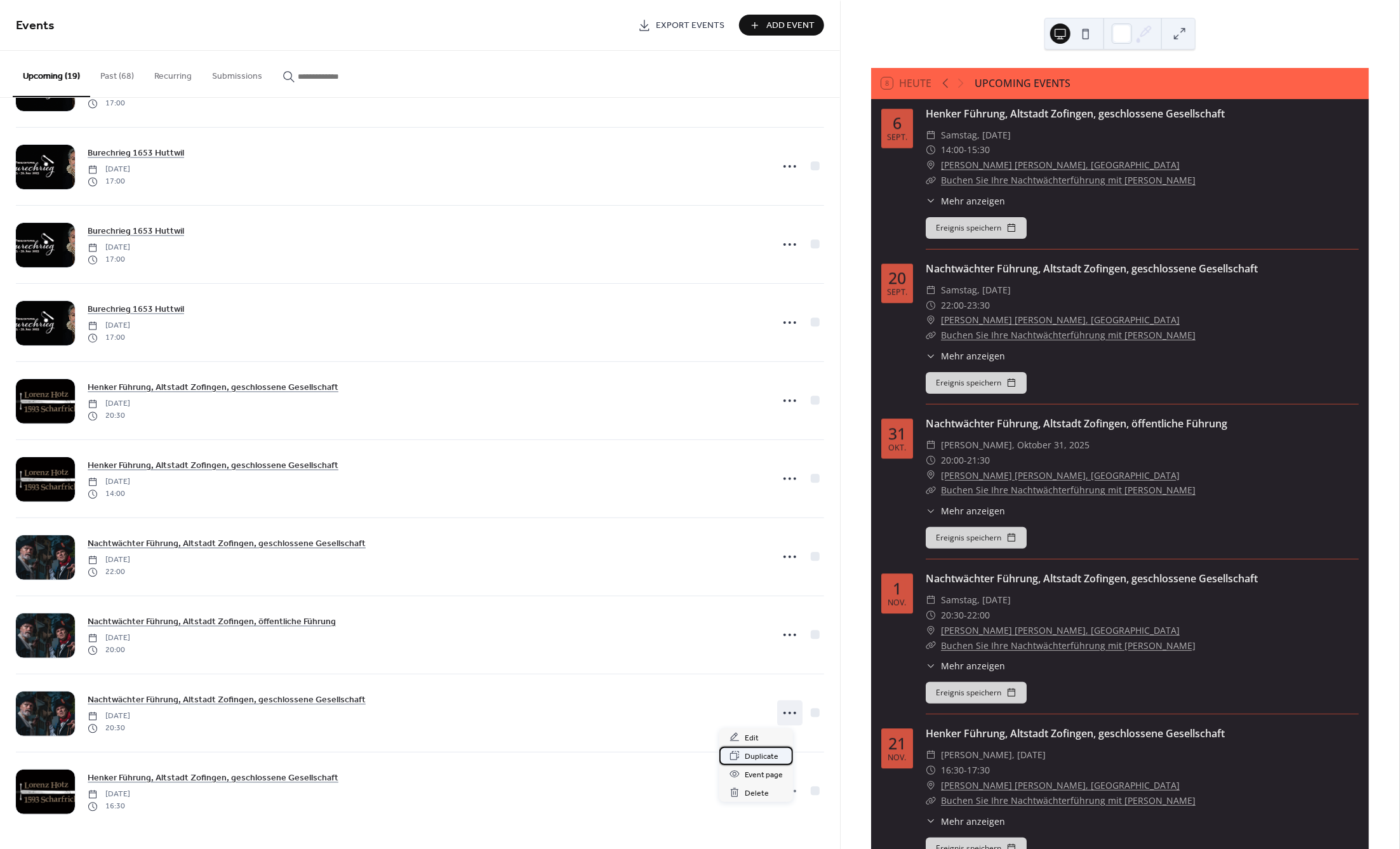 click on "Duplicate" at bounding box center (761, 756) 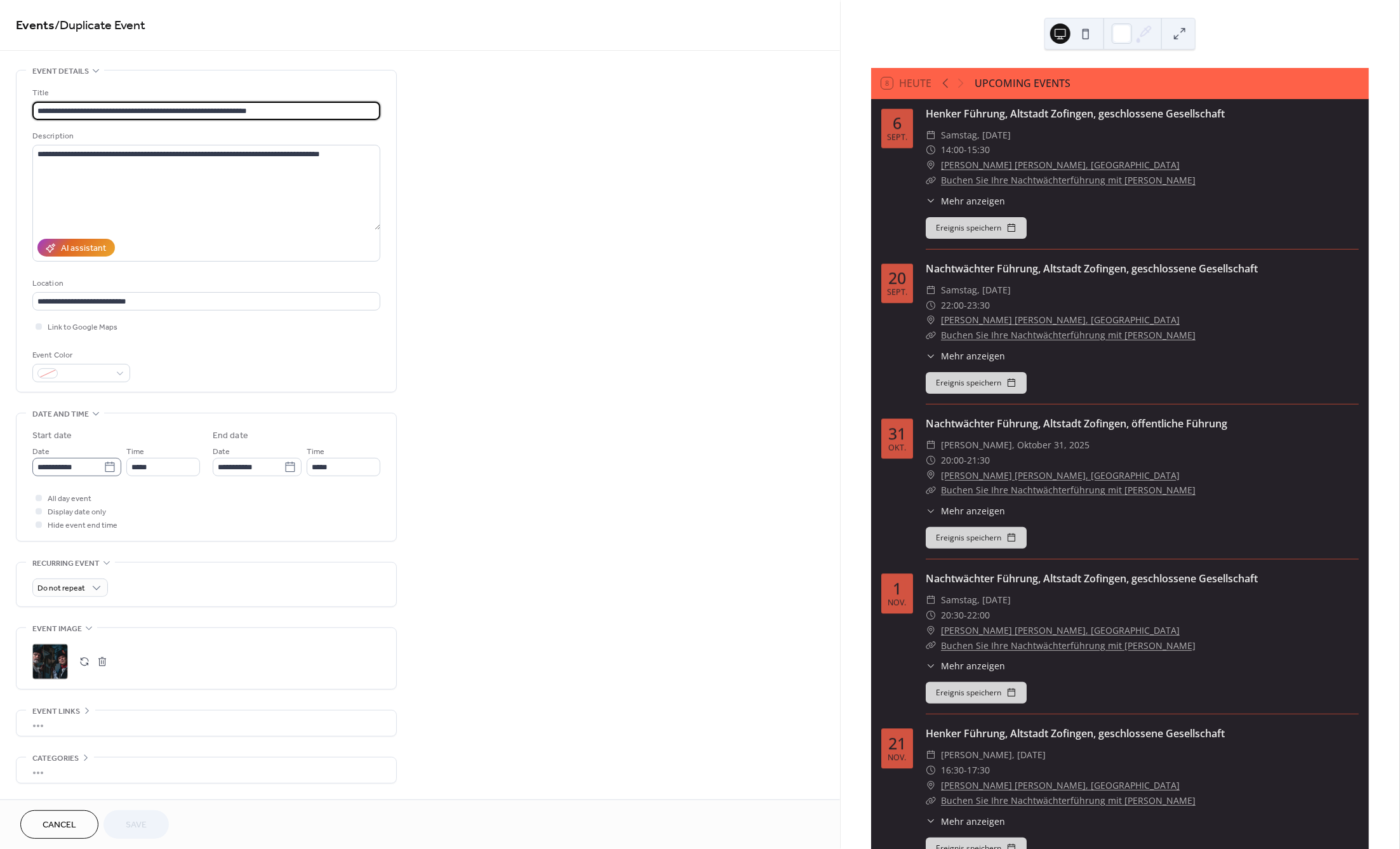click 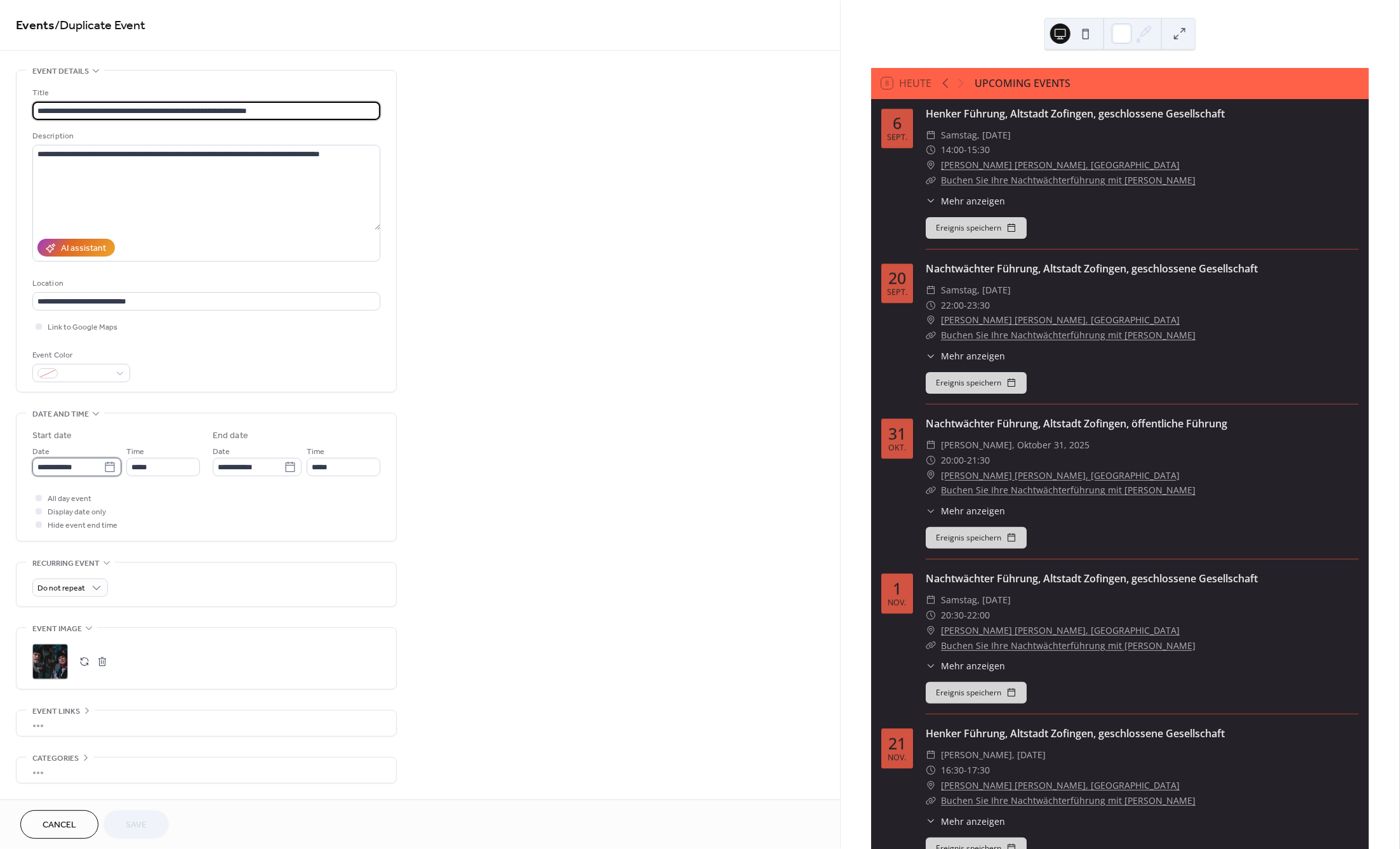 click on "**********" at bounding box center (68, 467) 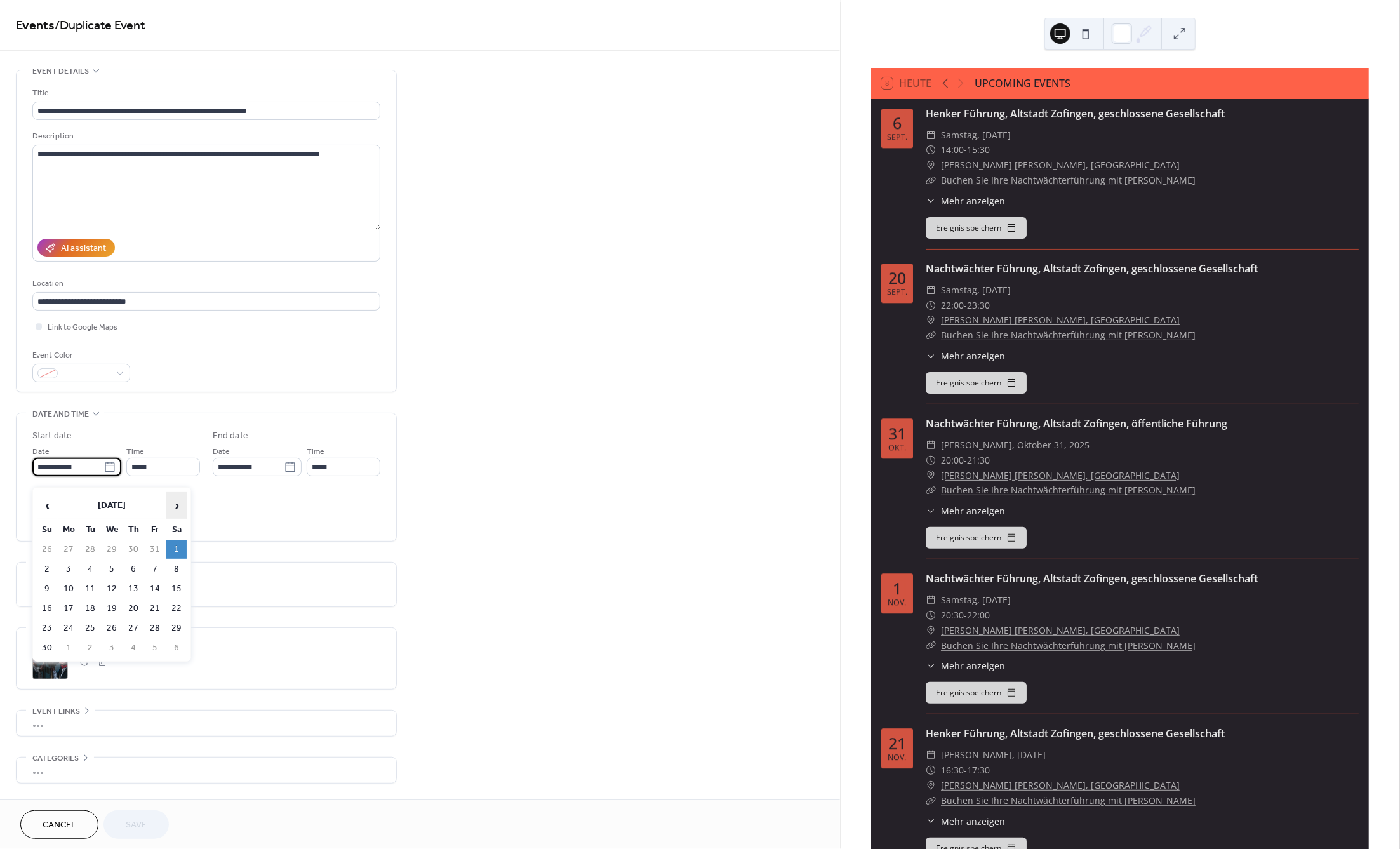 click on "›" at bounding box center [177, 505] 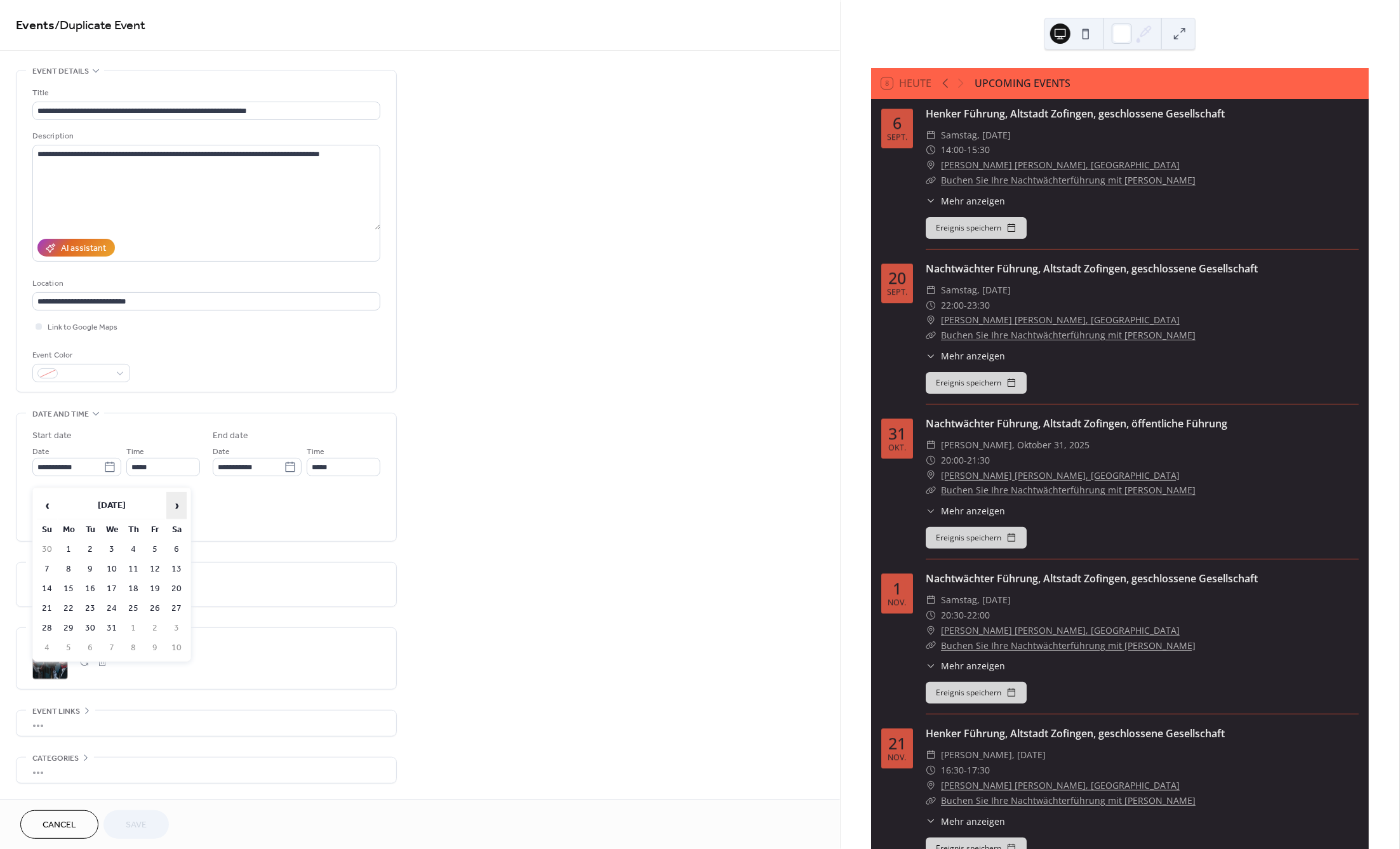 click on "›" at bounding box center [177, 505] 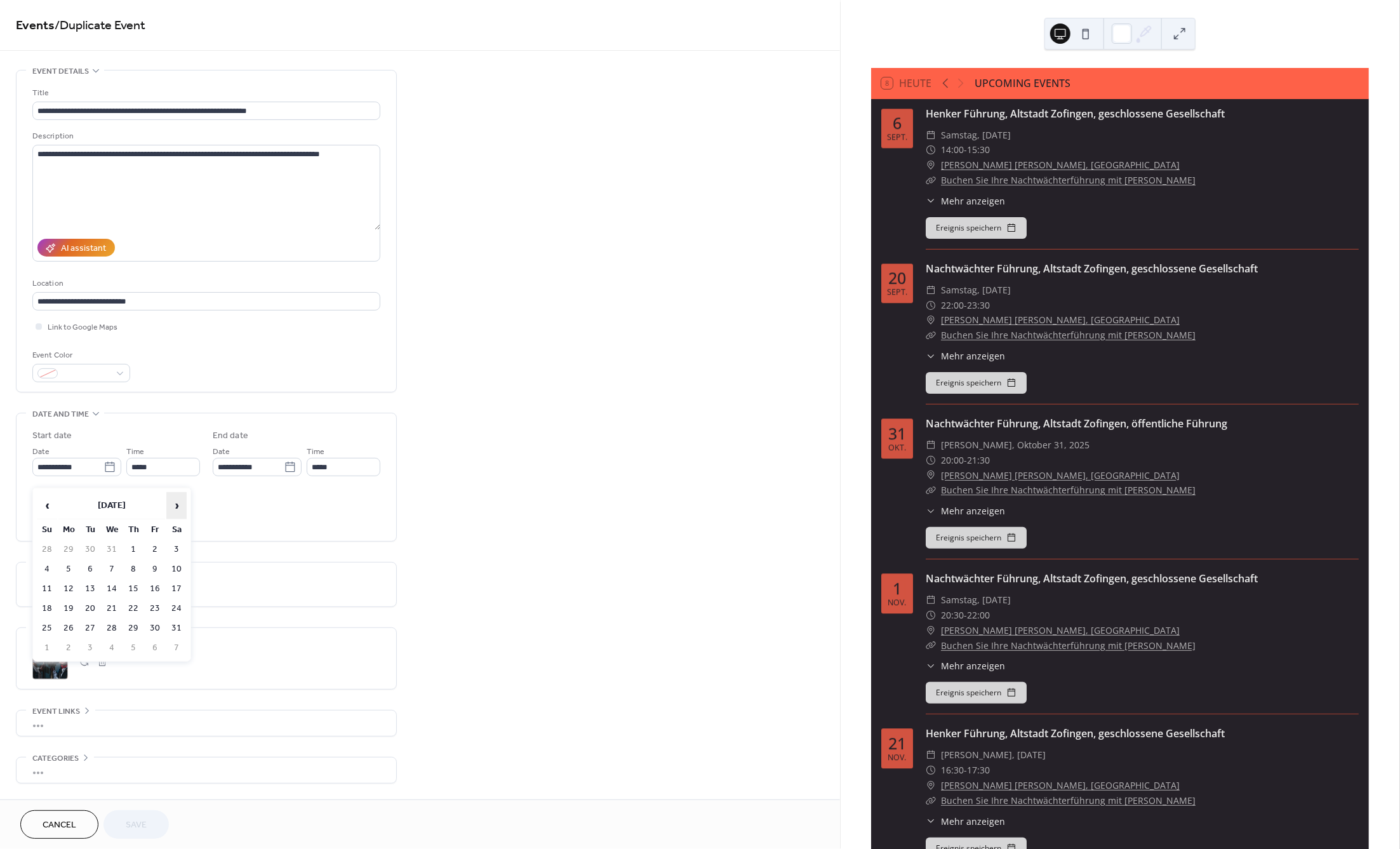 click on "›" at bounding box center (177, 505) 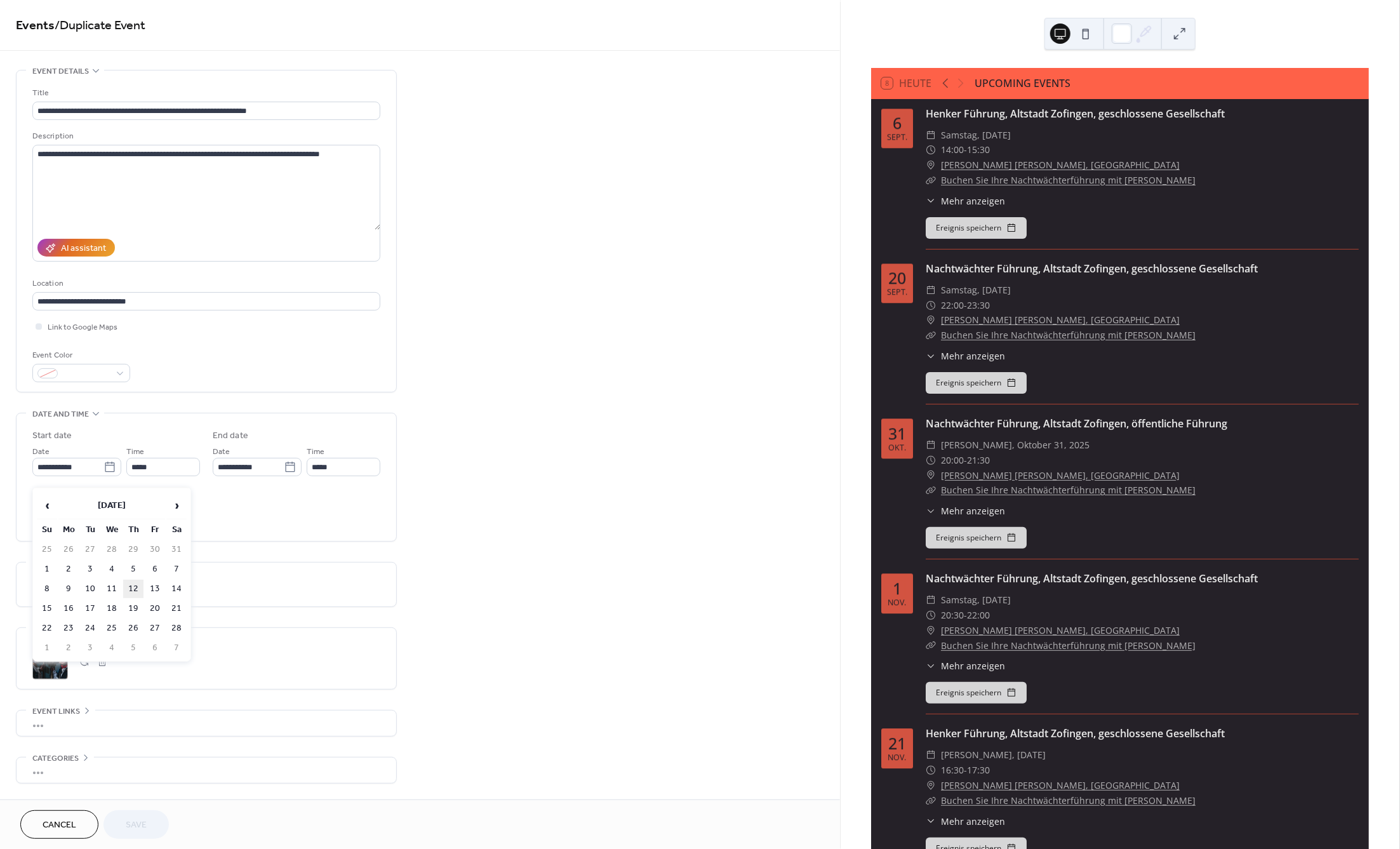 click on "12" at bounding box center [133, 589] 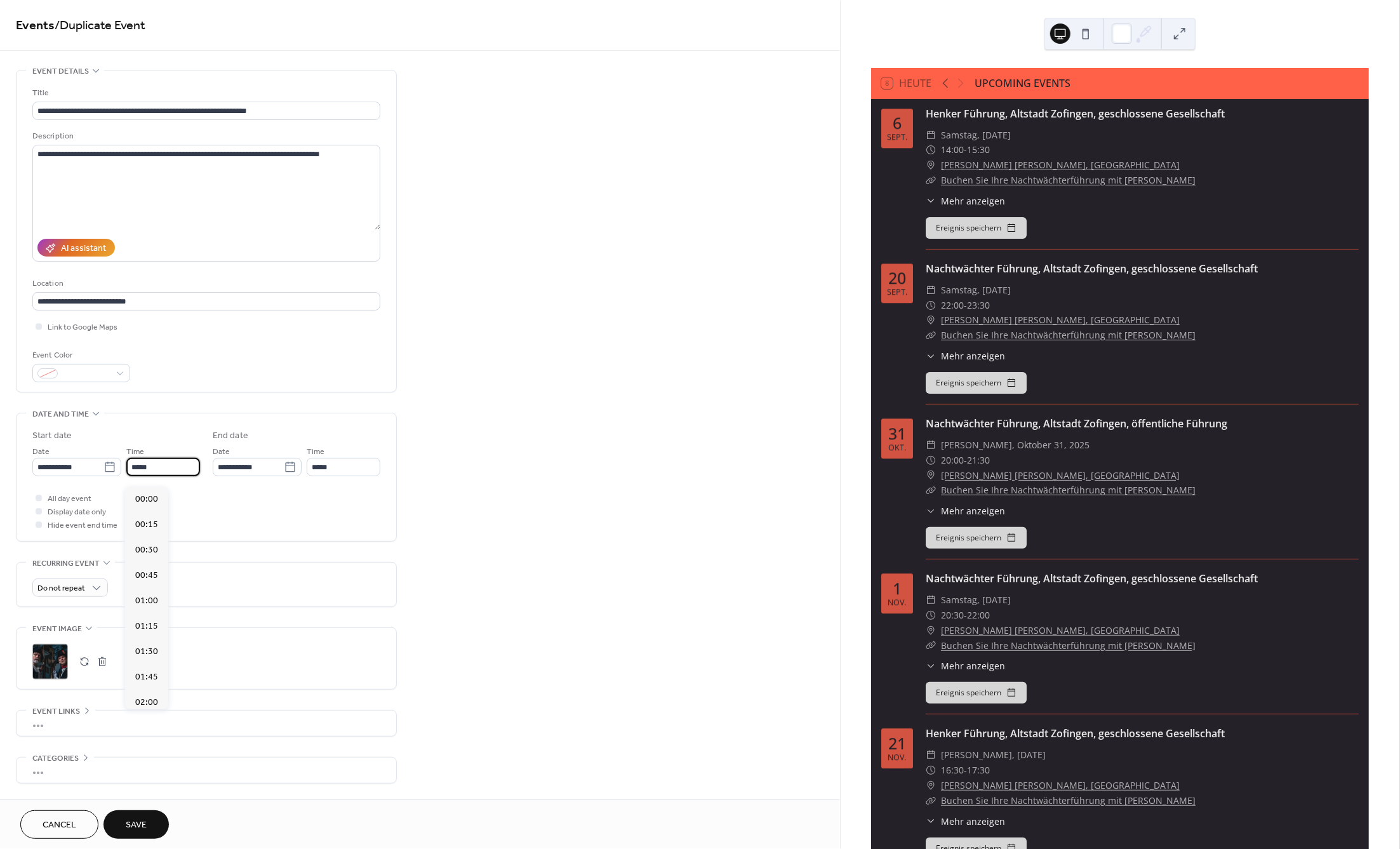 scroll, scrollTop: 2159, scrollLeft: 0, axis: vertical 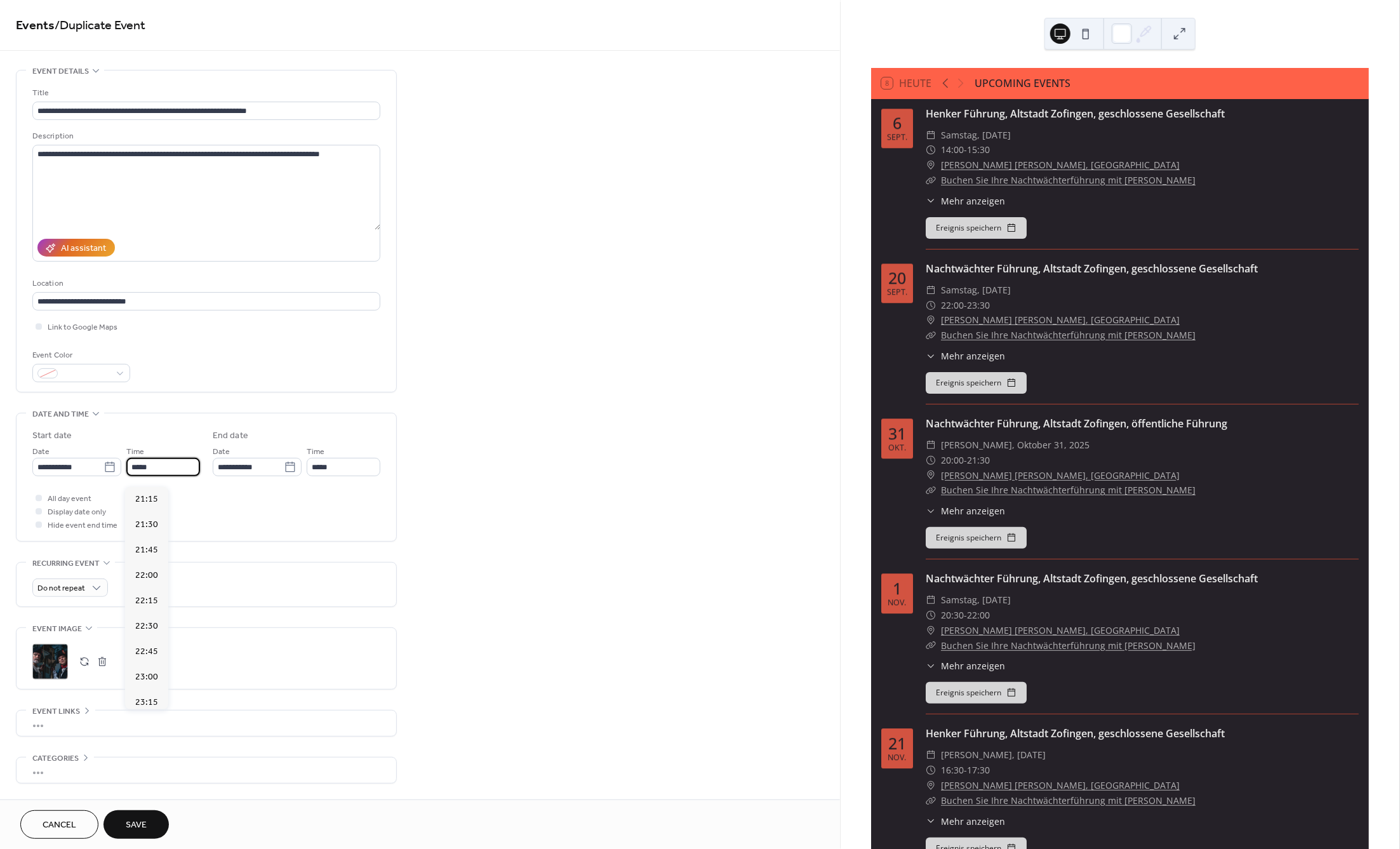 drag, startPoint x: 159, startPoint y: 474, endPoint x: 119, endPoint y: 473, distance: 40.012498 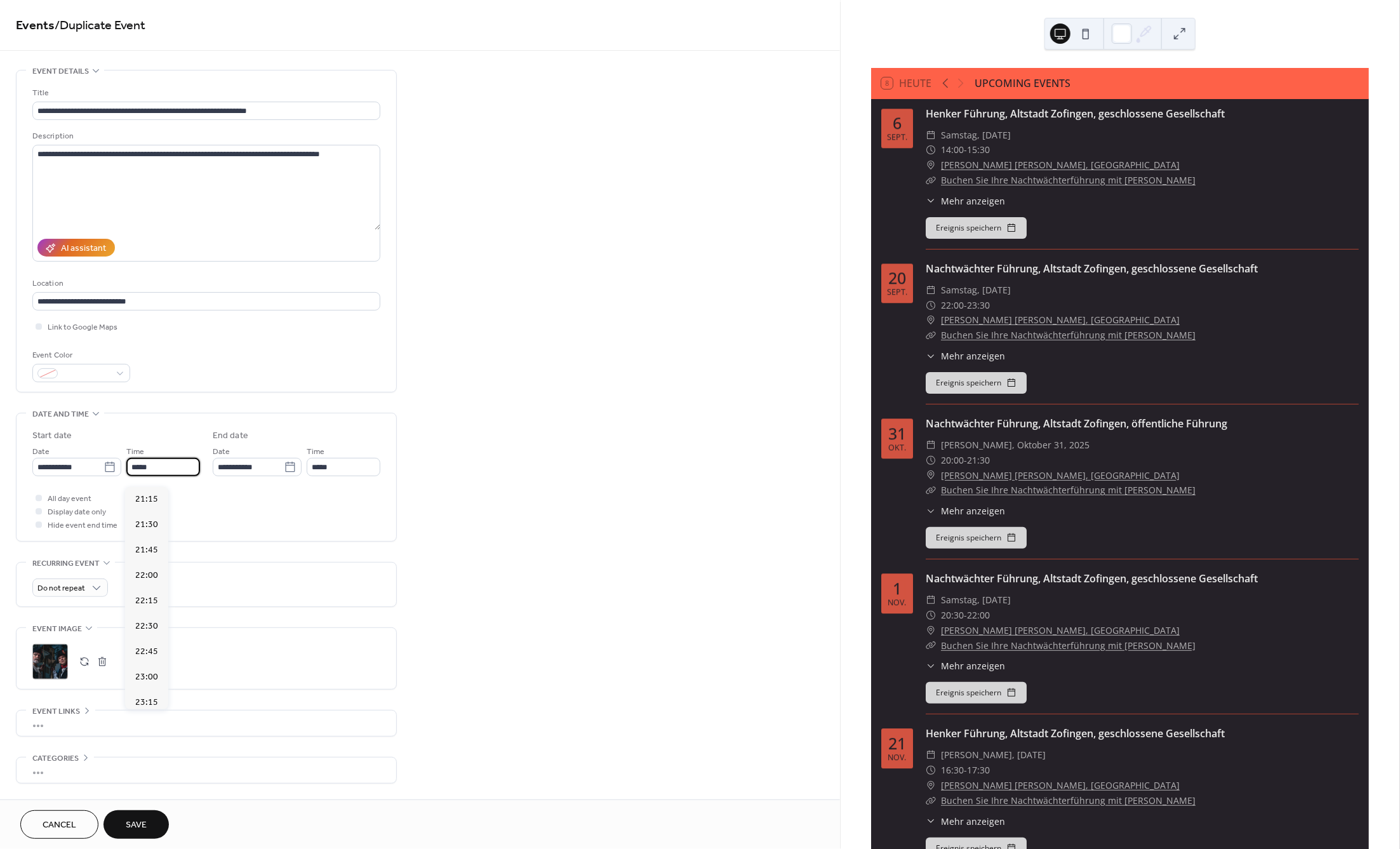 click on "*****" at bounding box center (163, 467) 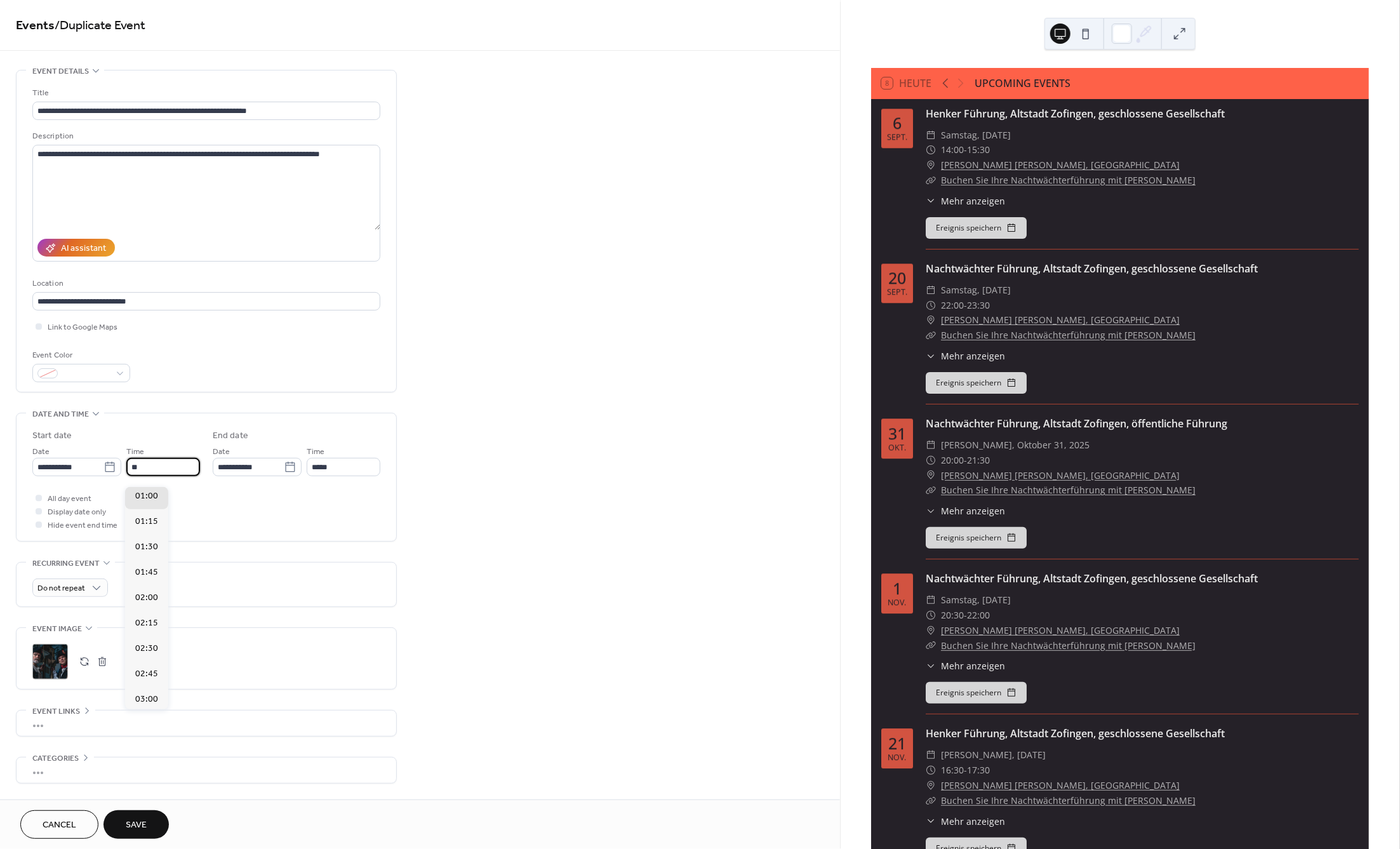 scroll, scrollTop: 1895, scrollLeft: 0, axis: vertical 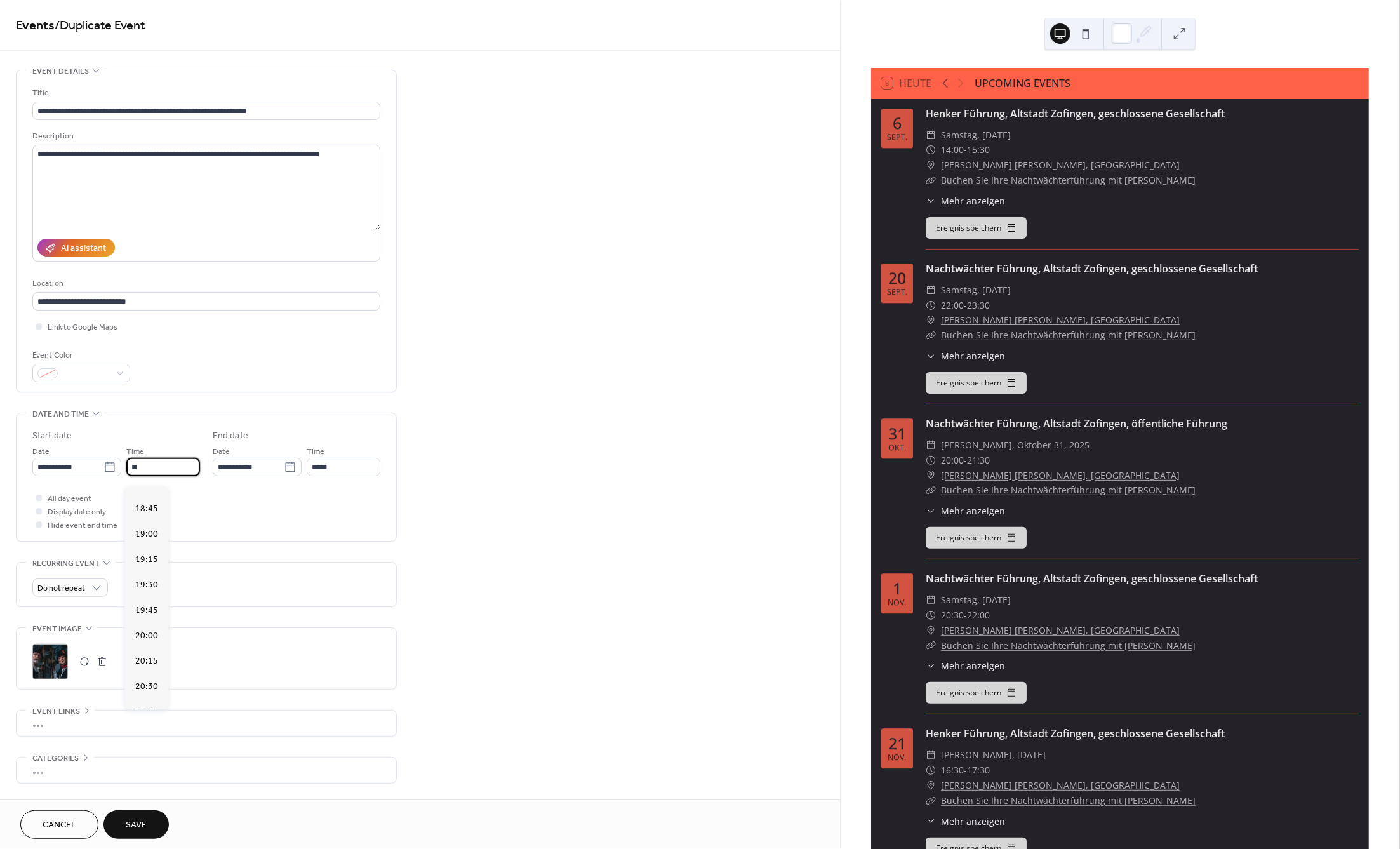 click on "18:00" at bounding box center (147, 433) 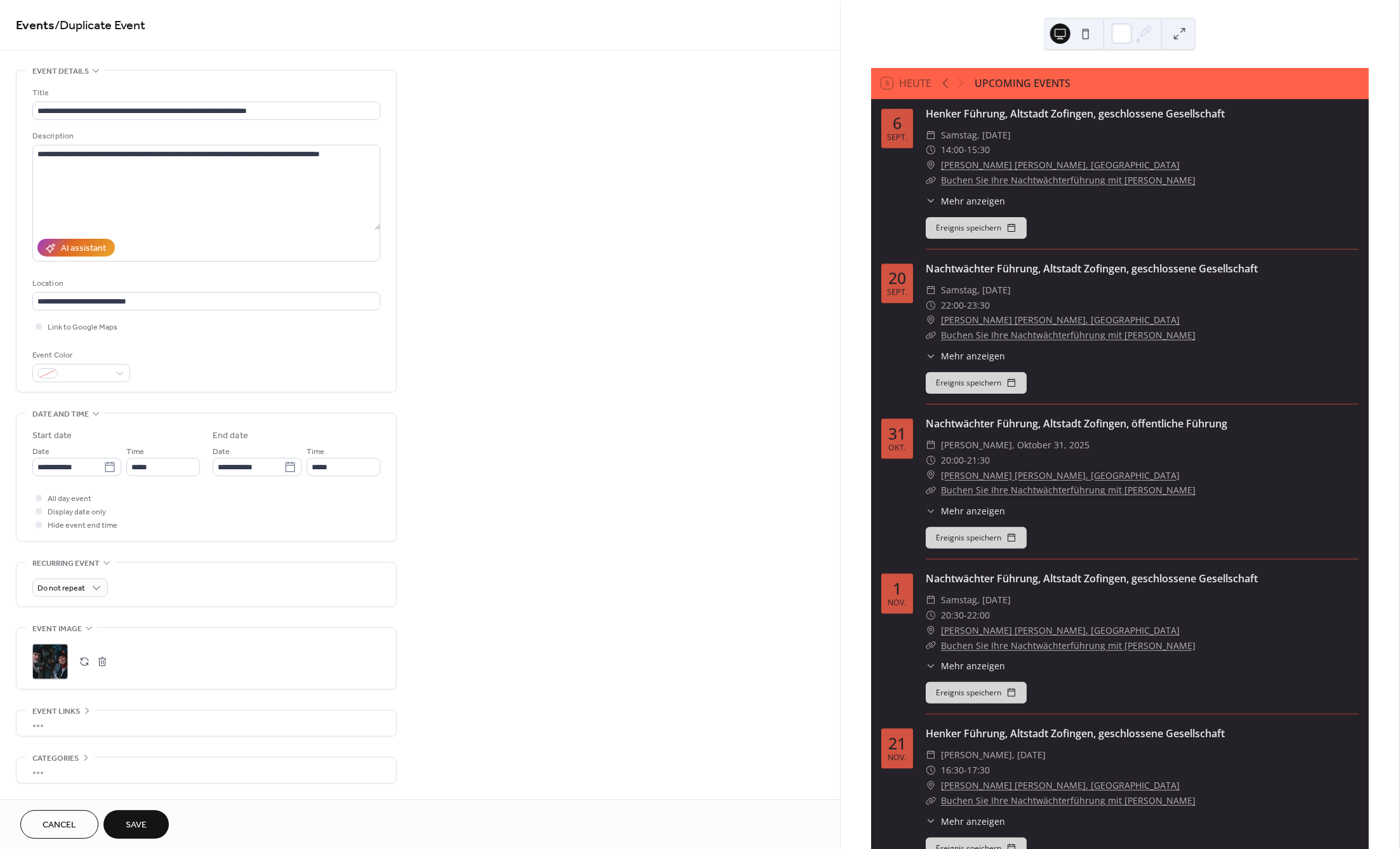 type on "*****" 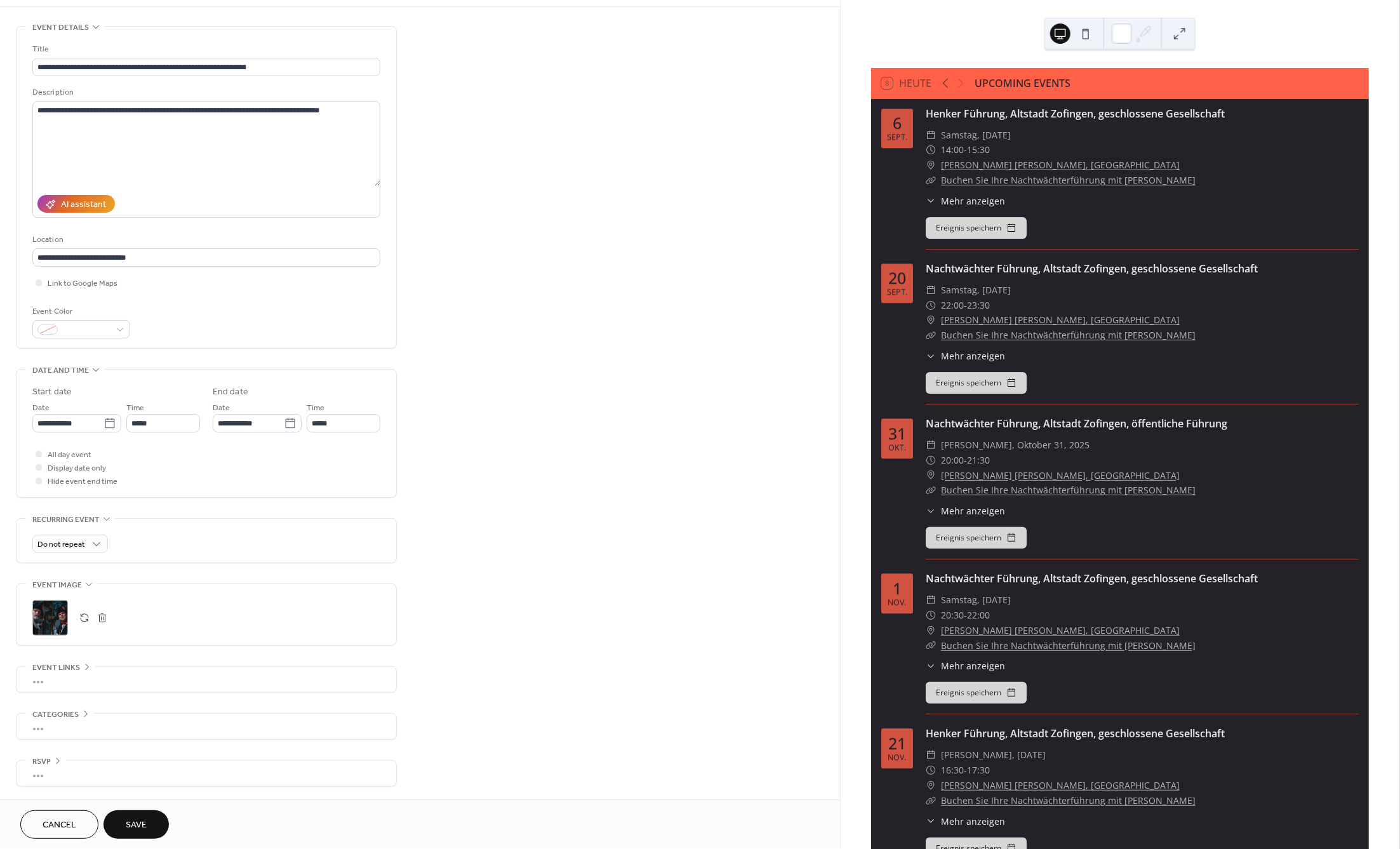 click on "Save" at bounding box center [136, 824] 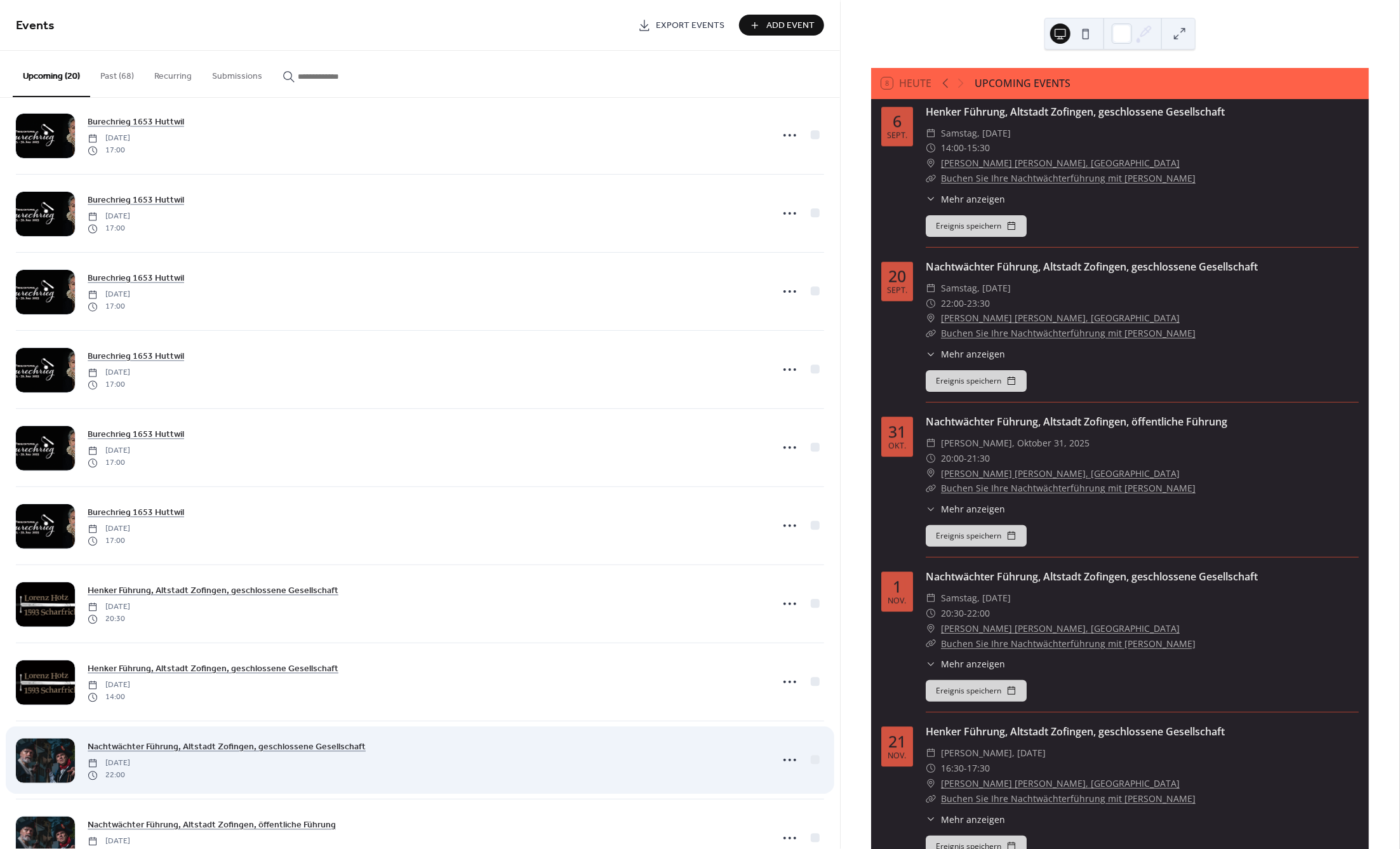 scroll, scrollTop: 851, scrollLeft: 0, axis: vertical 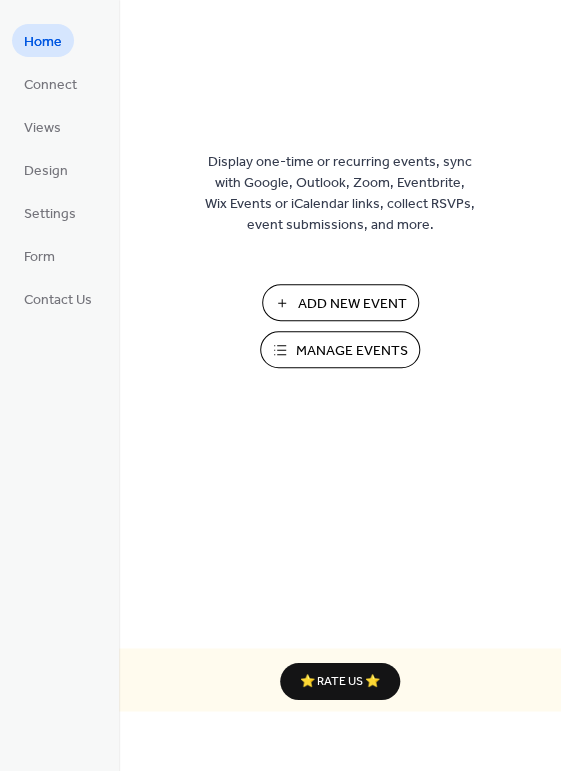 click on "Manage Events" at bounding box center (352, 351) 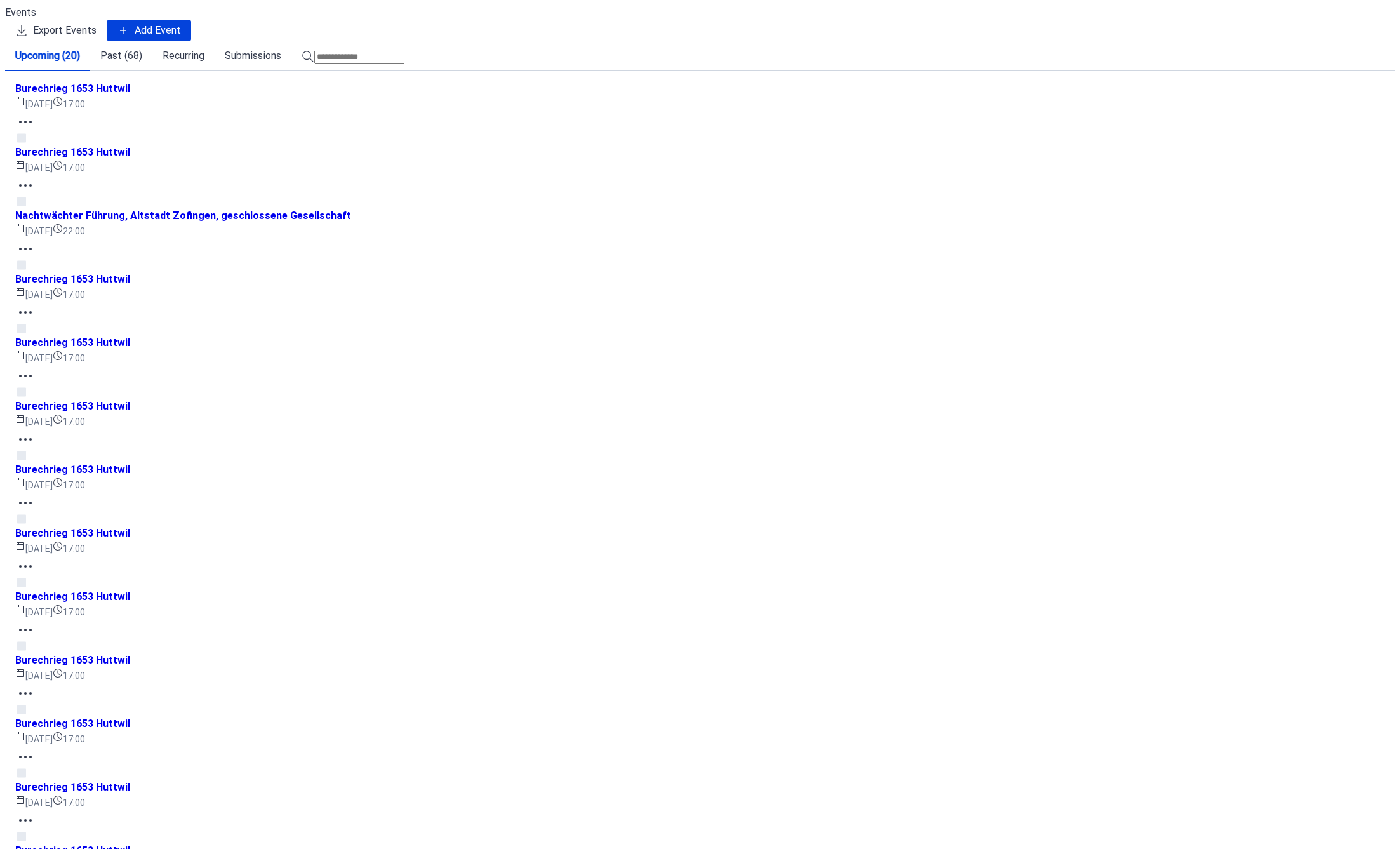 scroll, scrollTop: 0, scrollLeft: 0, axis: both 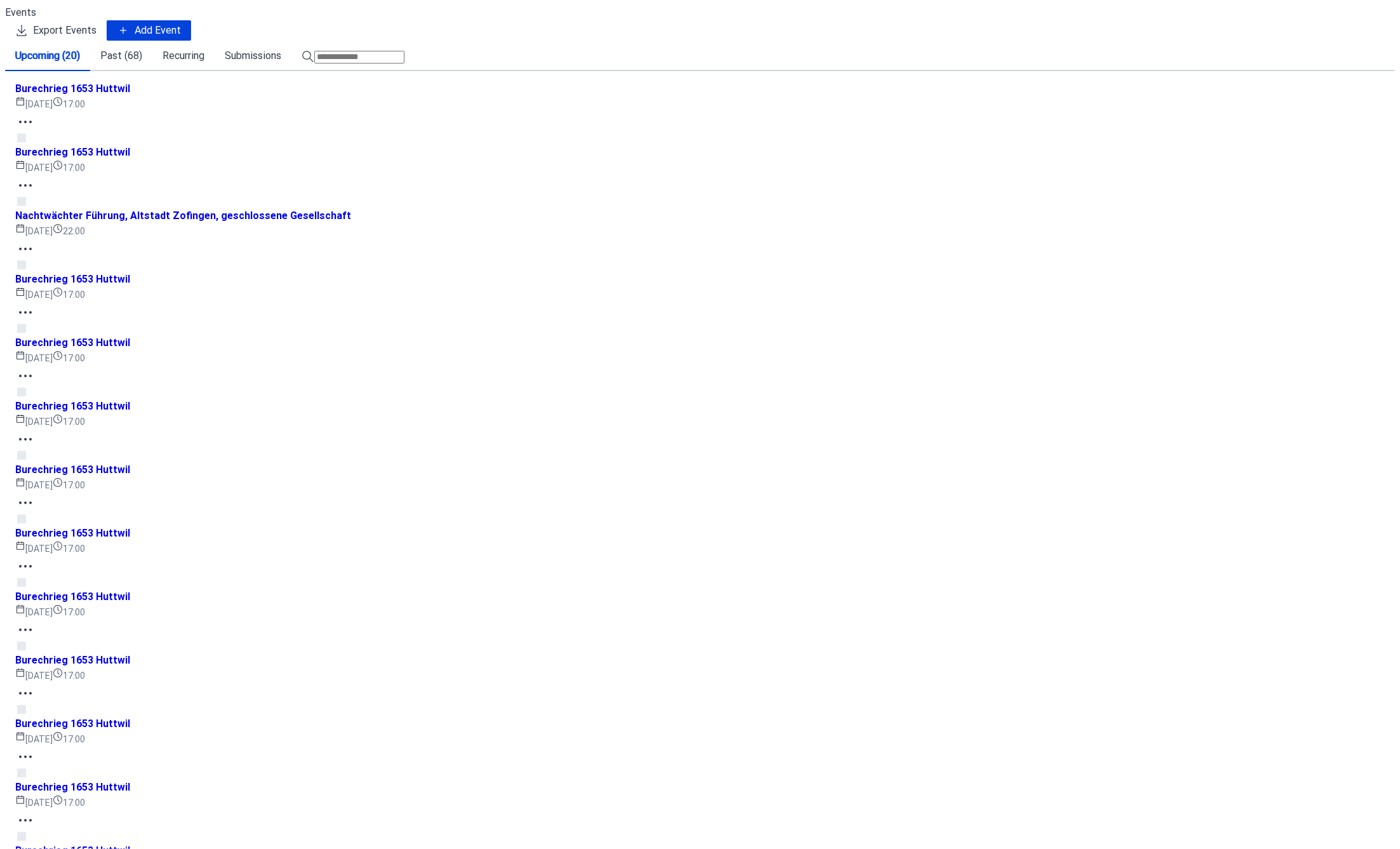 click 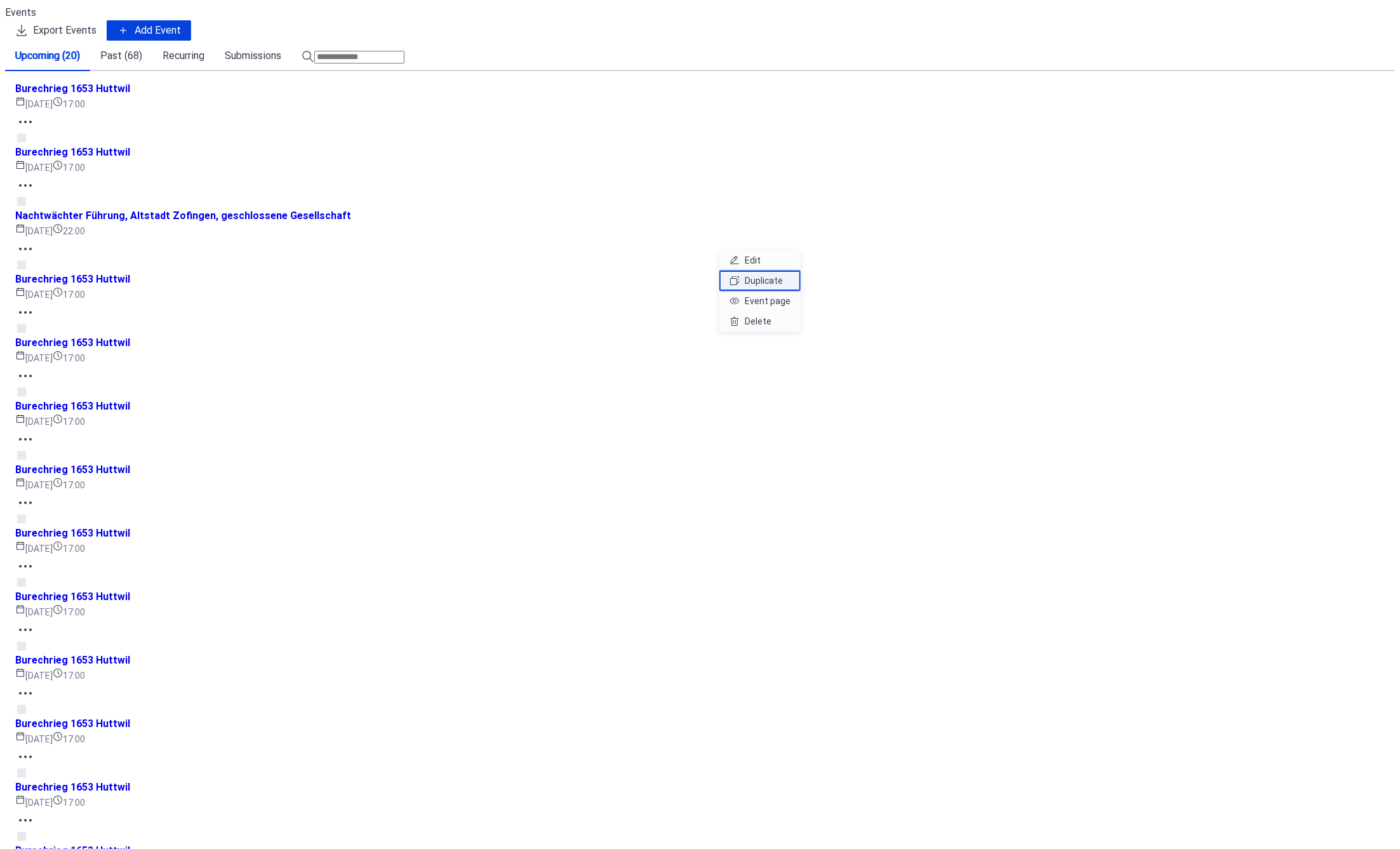 click on "Duplicate" at bounding box center (764, 281) 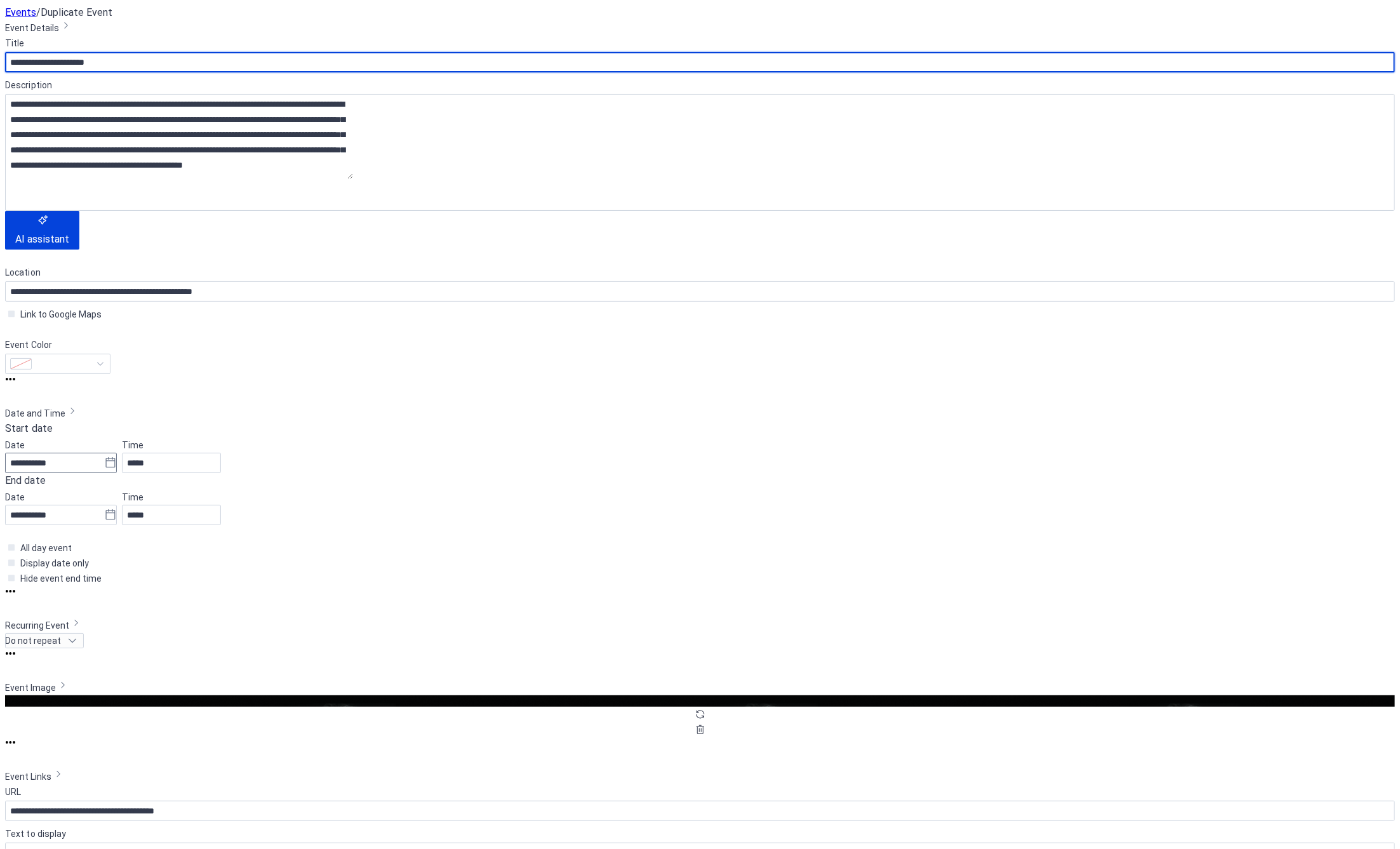 click 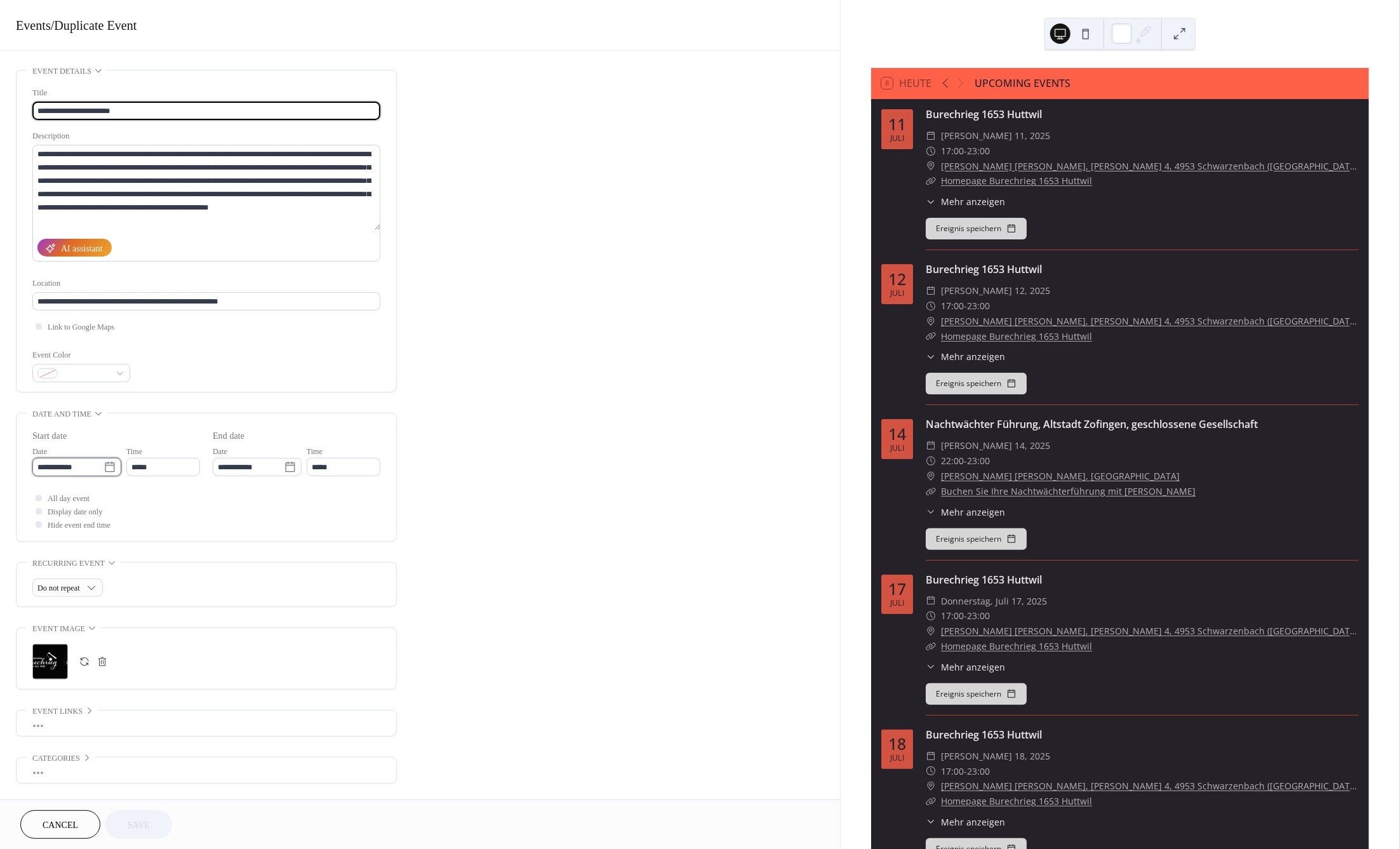 click on "**********" at bounding box center [68, 467] 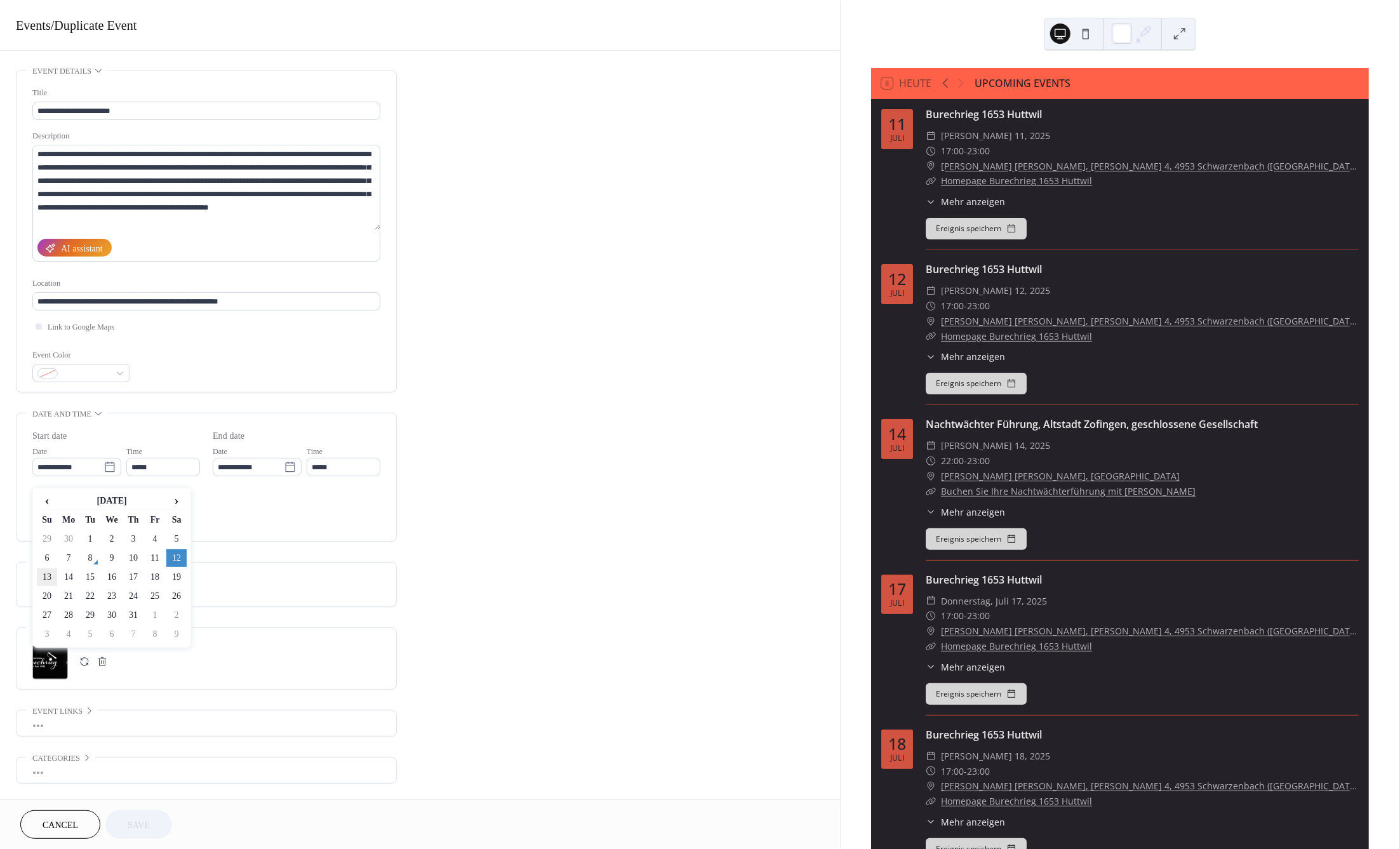click on "13" at bounding box center [47, 577] 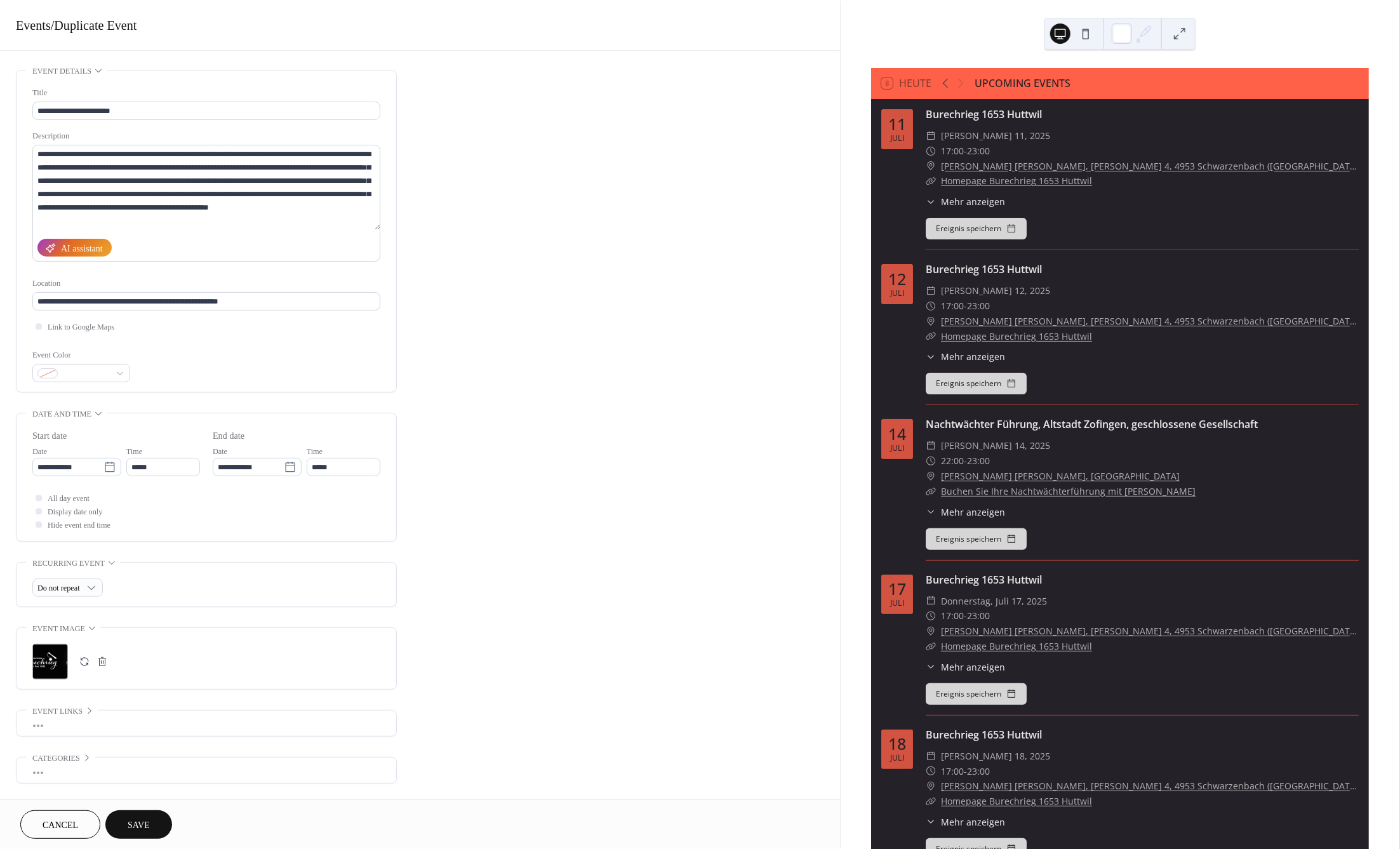 click on "Save" at bounding box center (138, 826) 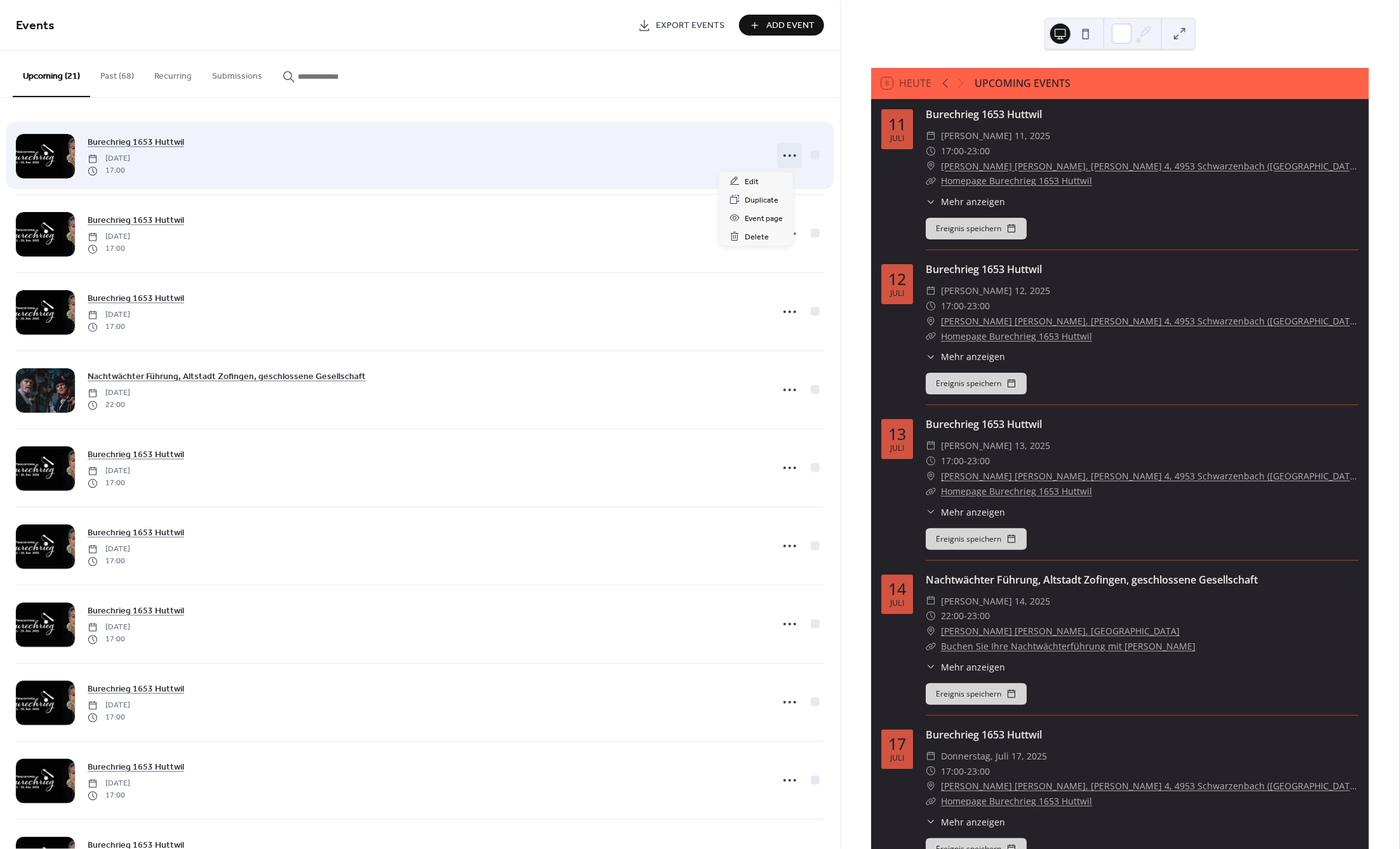 click 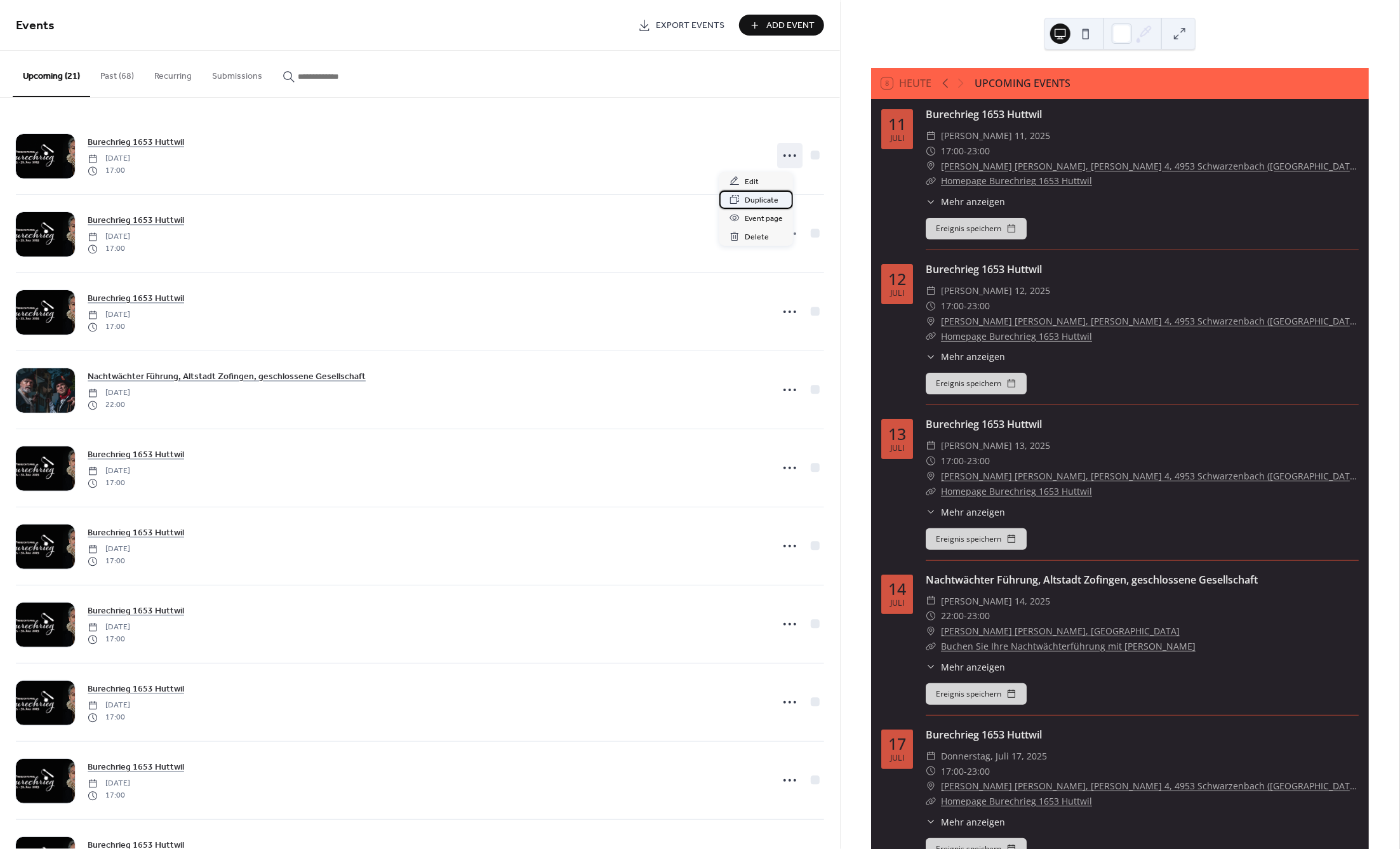 click on "Duplicate" at bounding box center [761, 200] 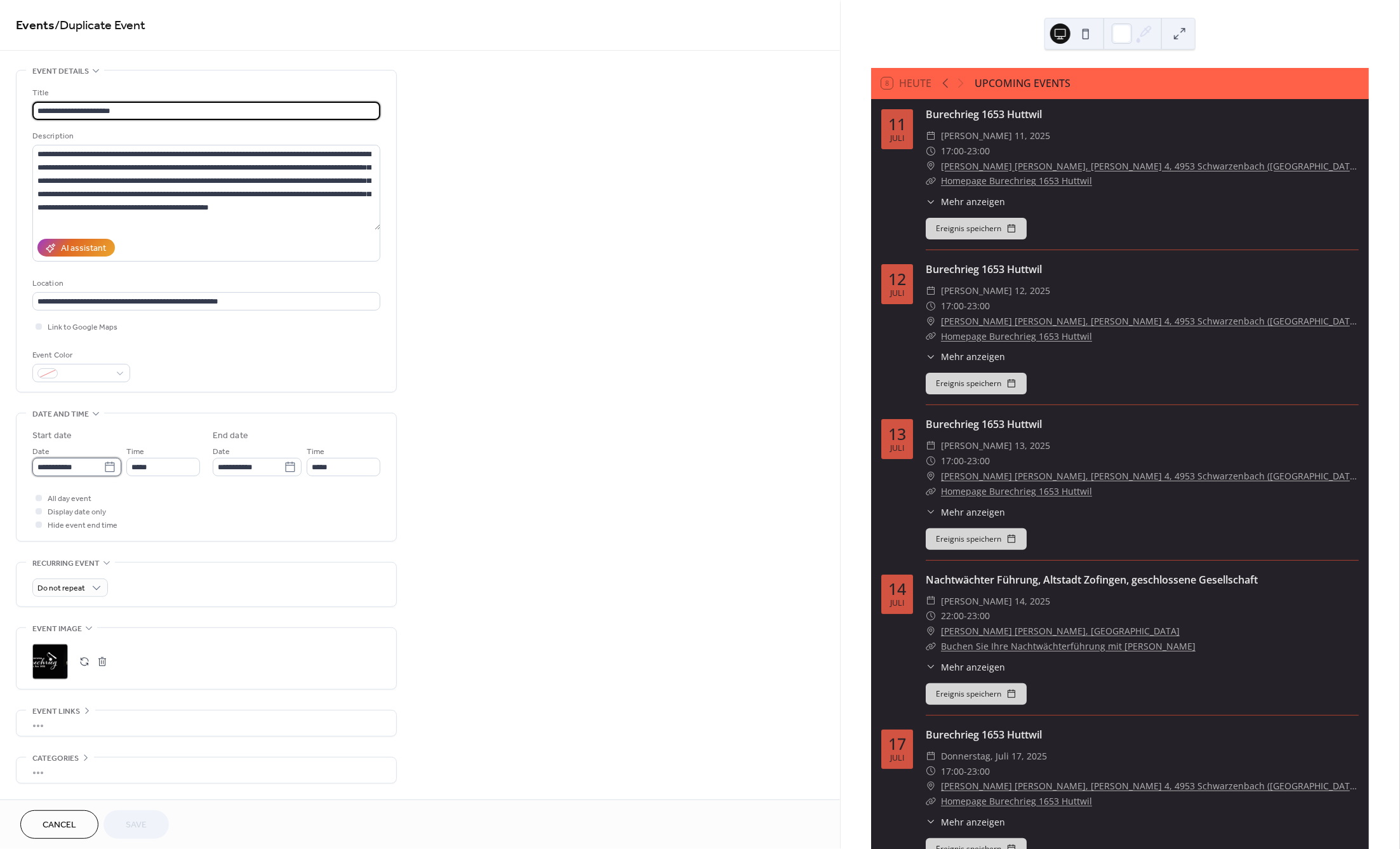 click on "**********" at bounding box center [68, 467] 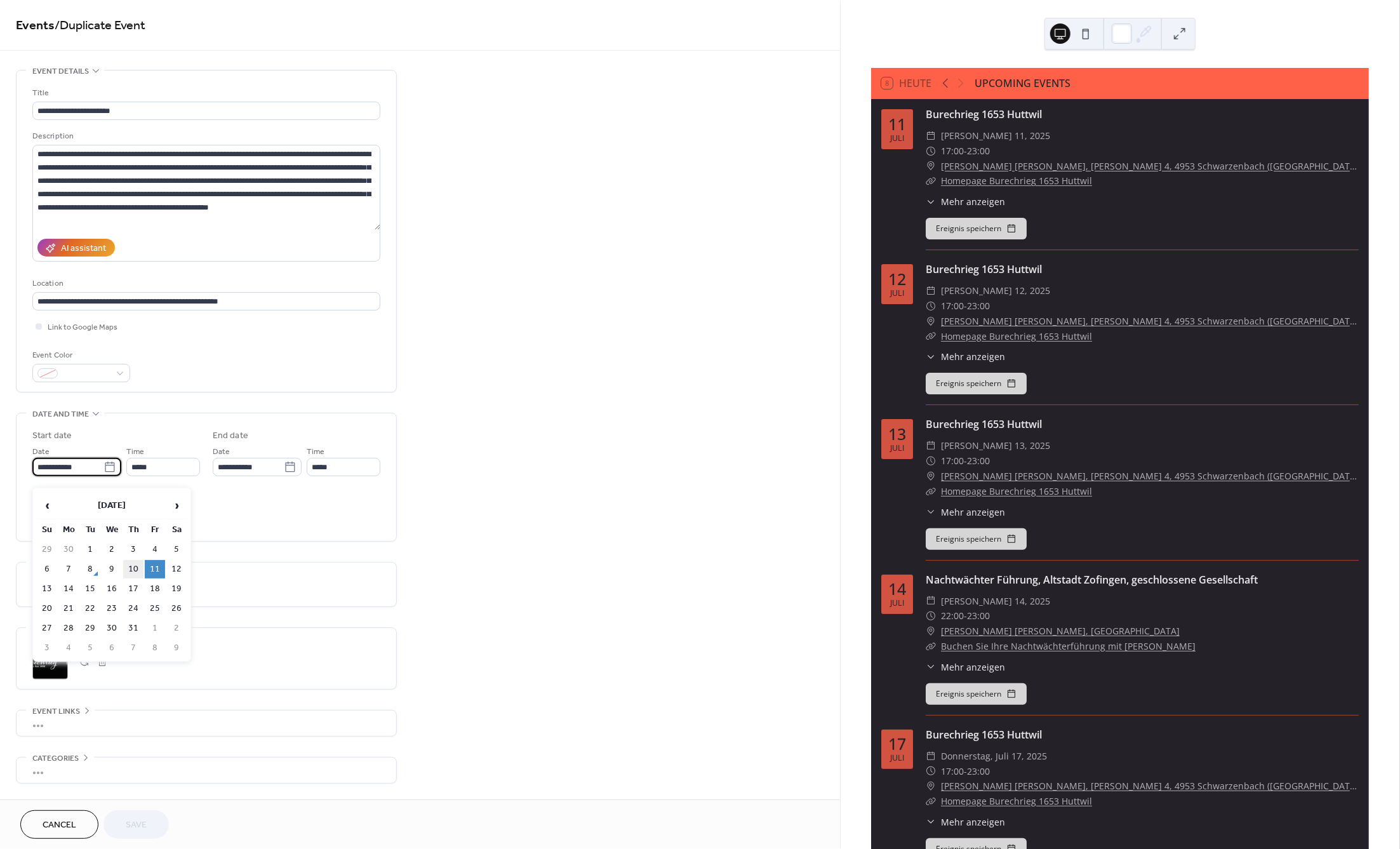 click on "10" at bounding box center (133, 569) 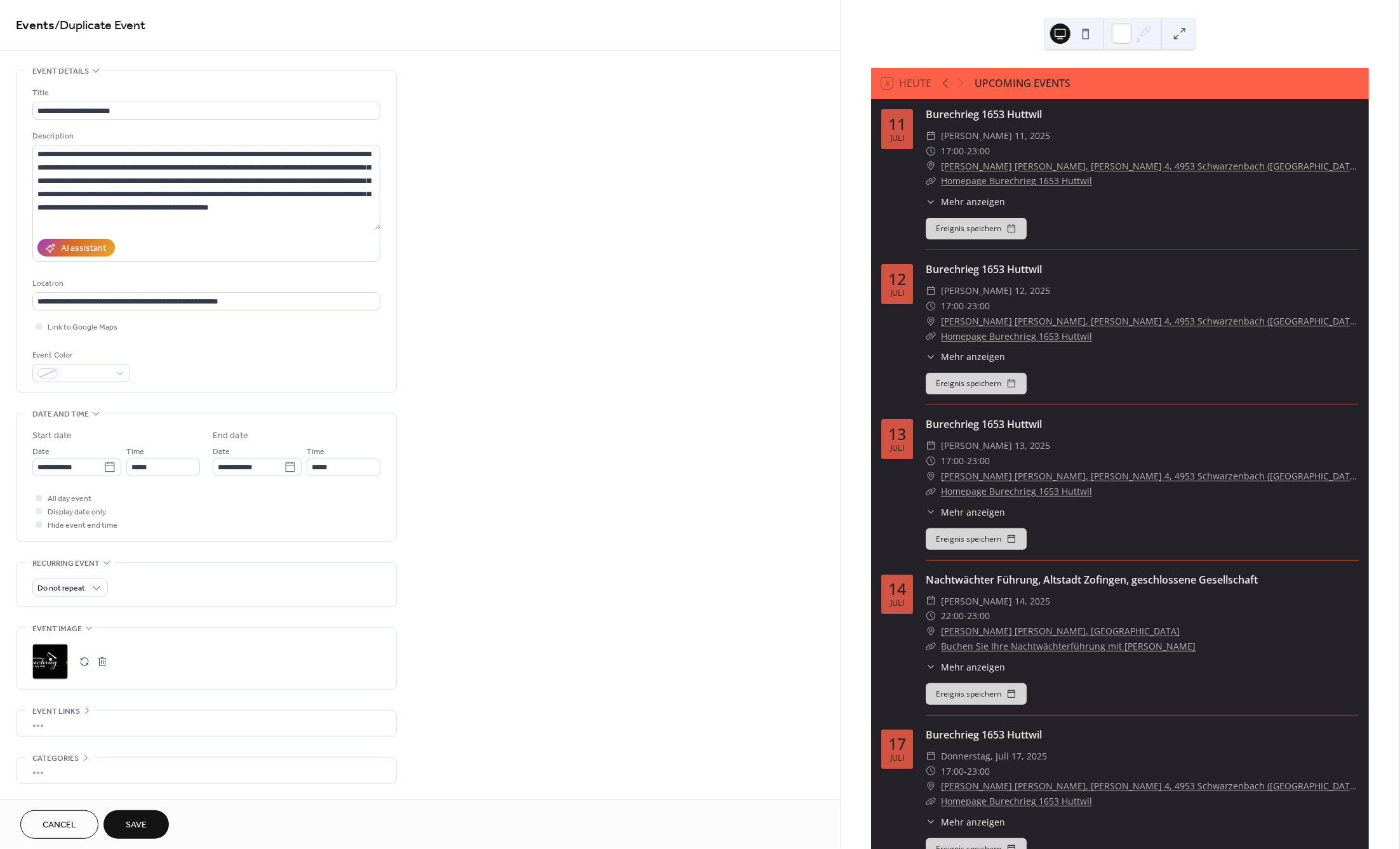 type on "**********" 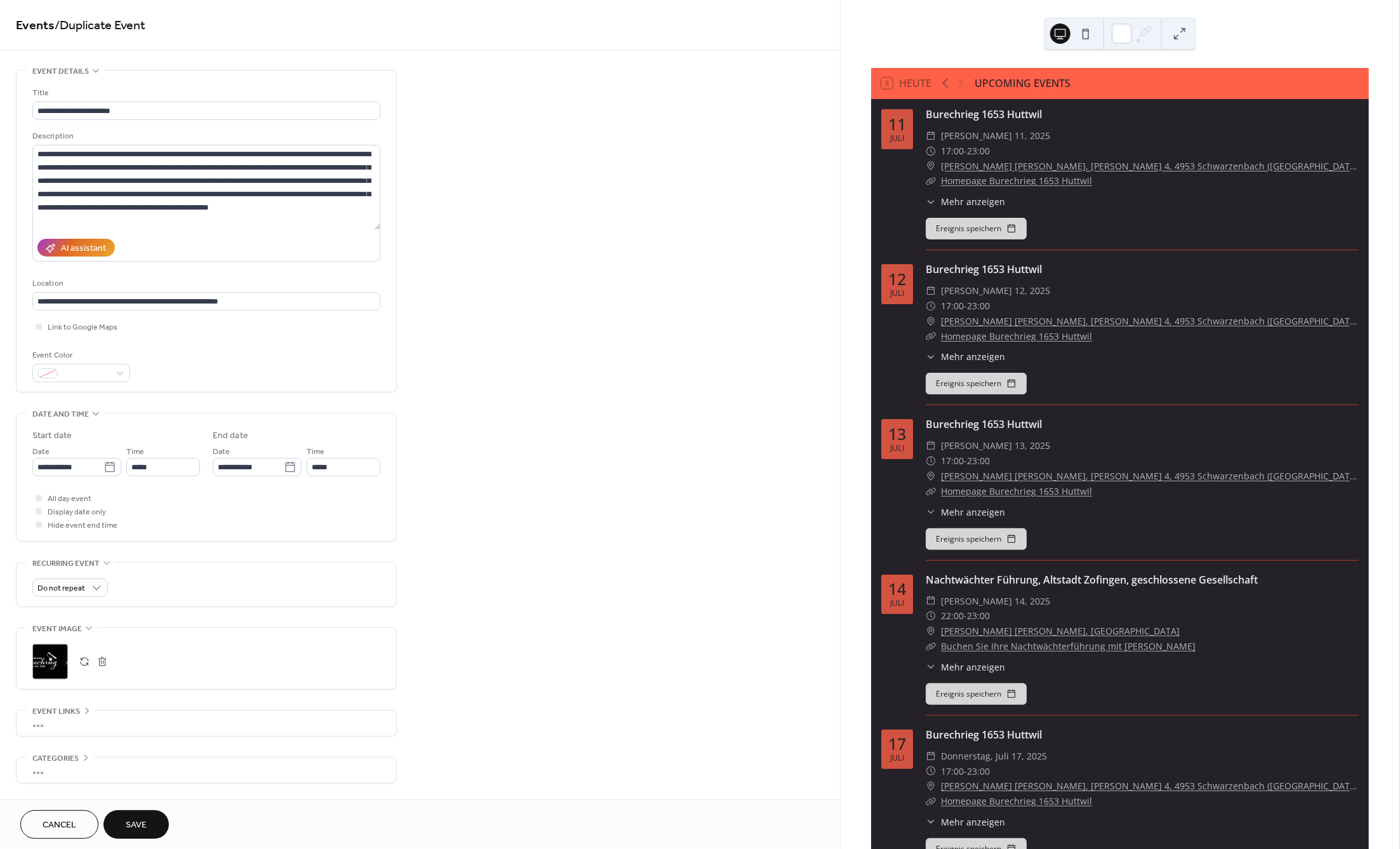 type on "**********" 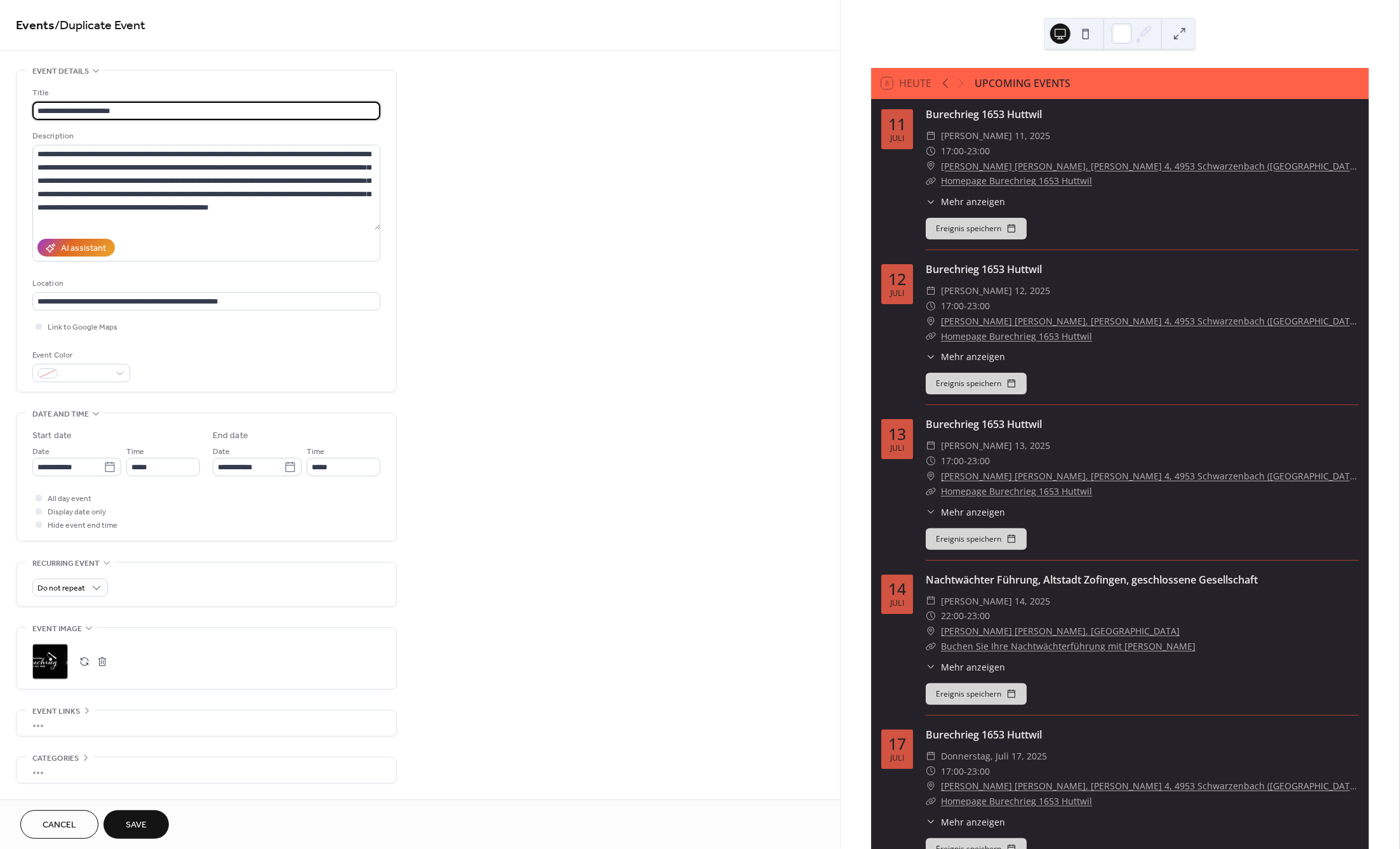 click on "**********" at bounding box center (206, 110) 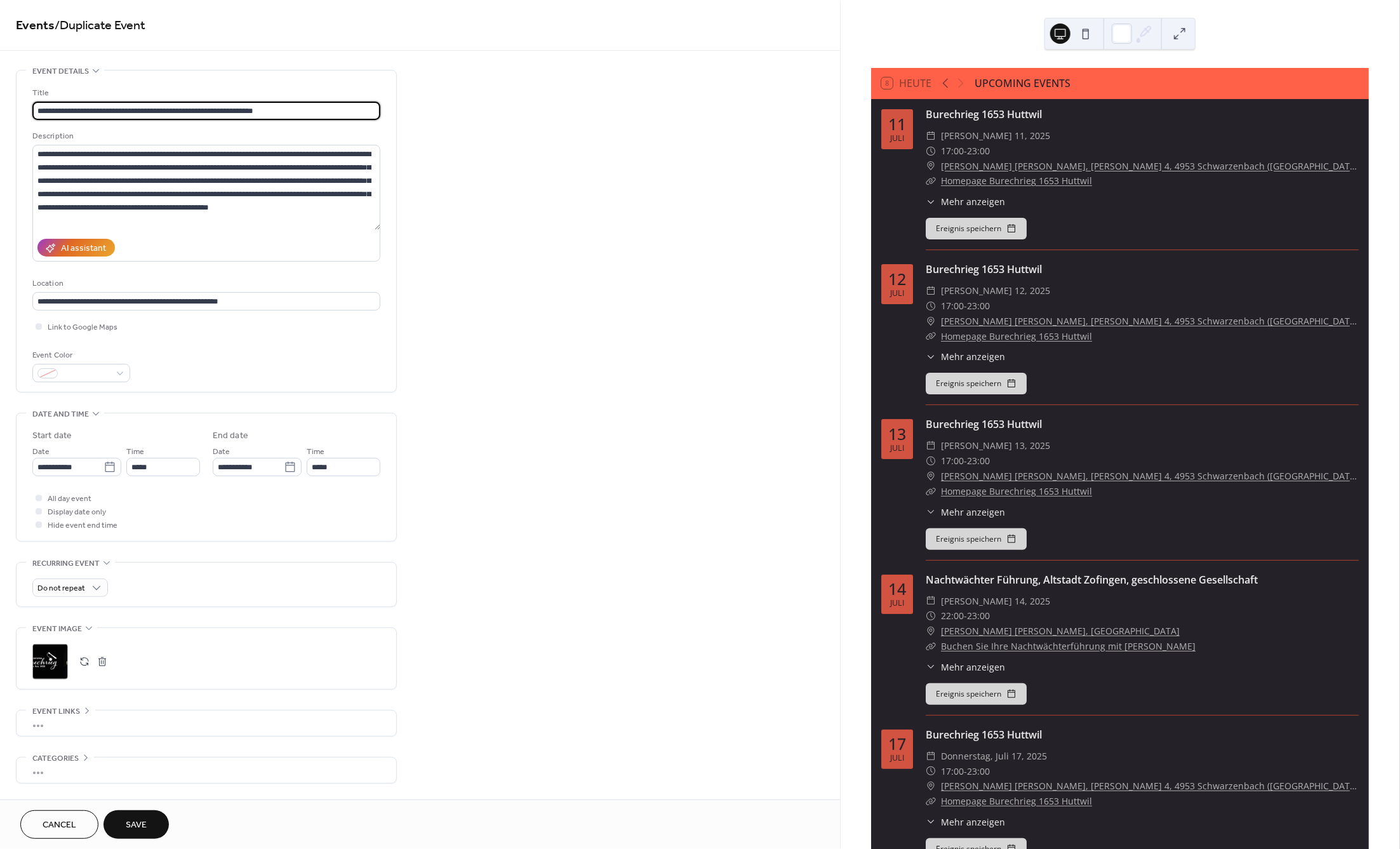drag, startPoint x: 163, startPoint y: 113, endPoint x: 148, endPoint y: 114, distance: 15.033296 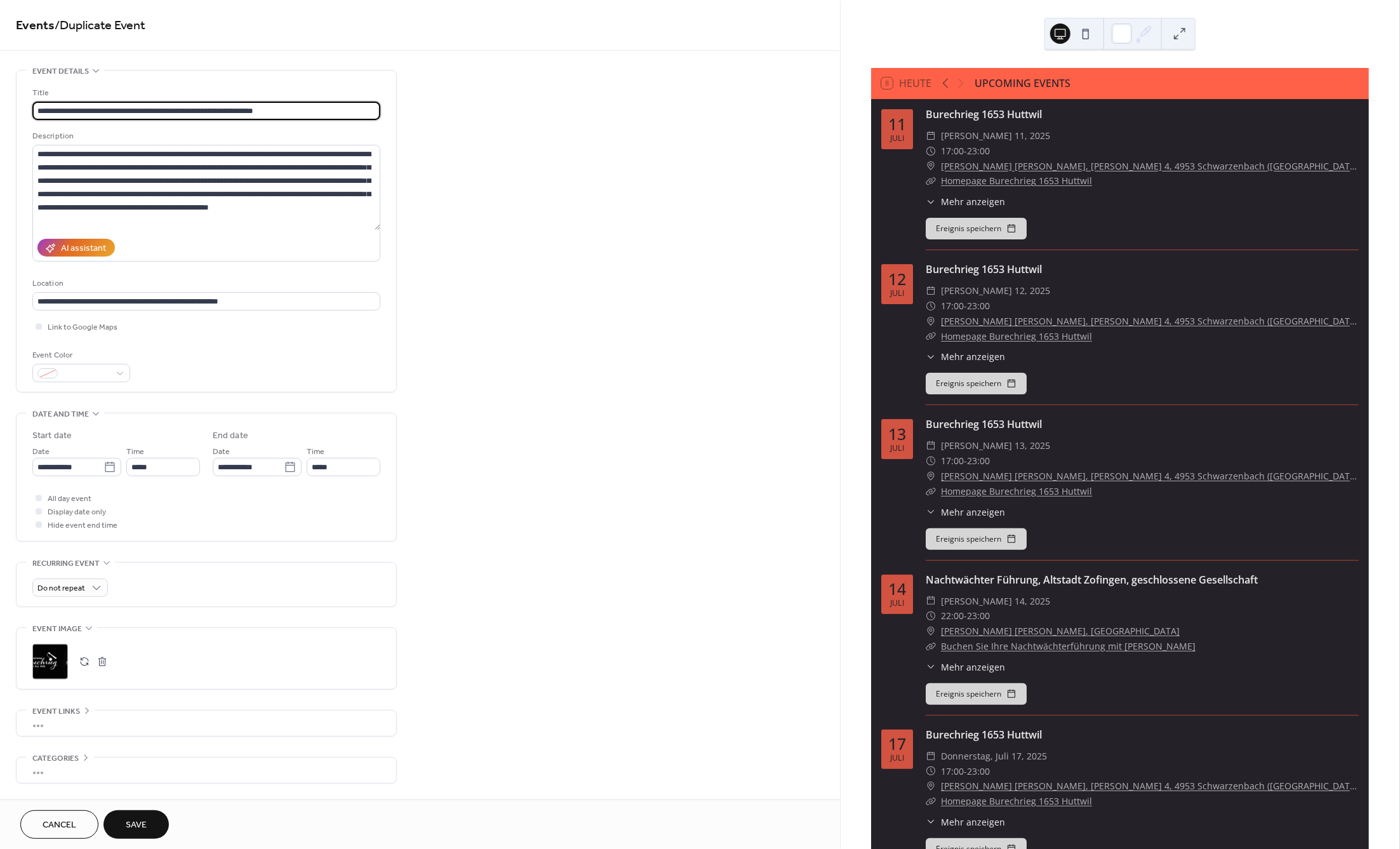 click on "**********" at bounding box center [206, 110] 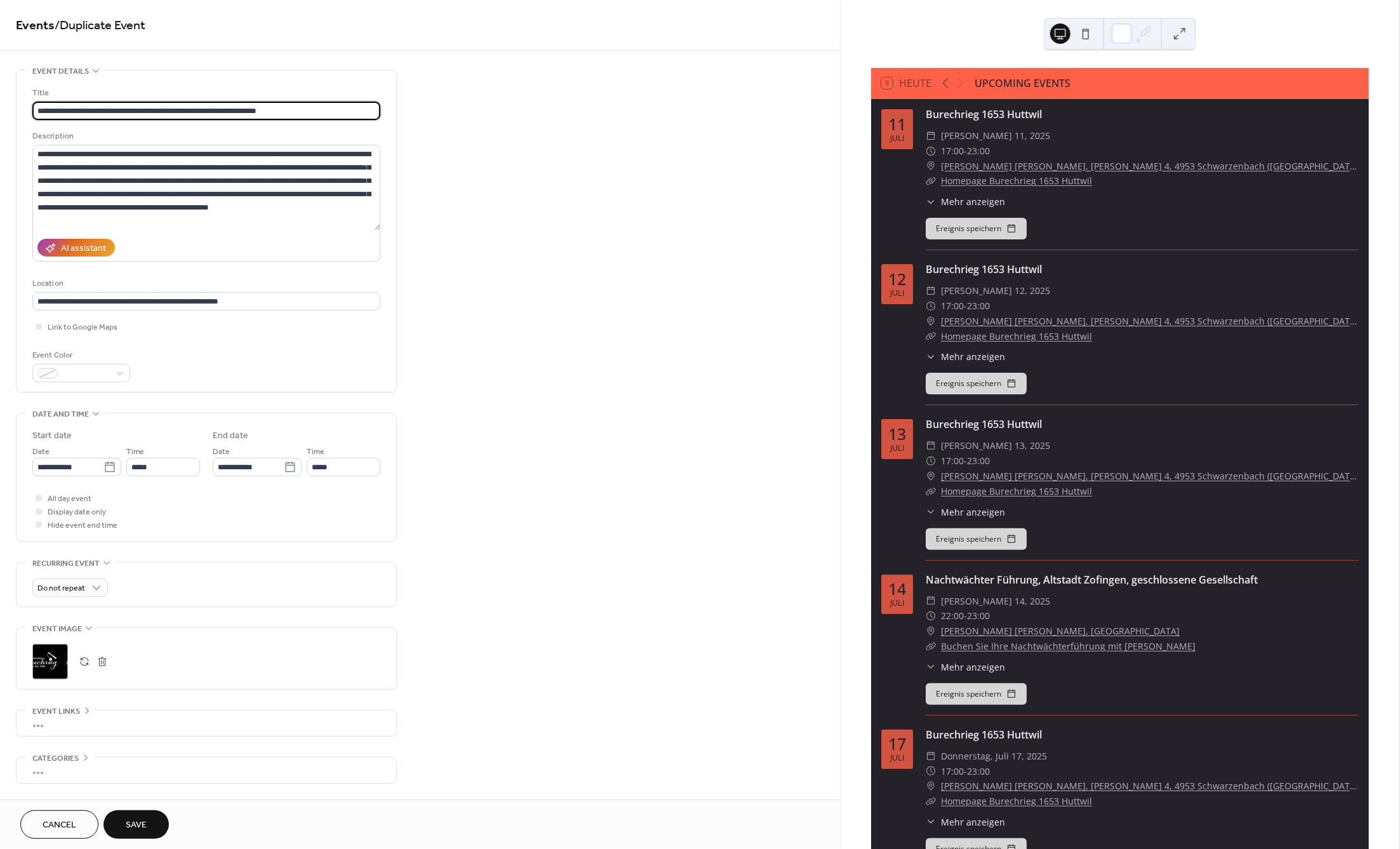 type on "**********" 